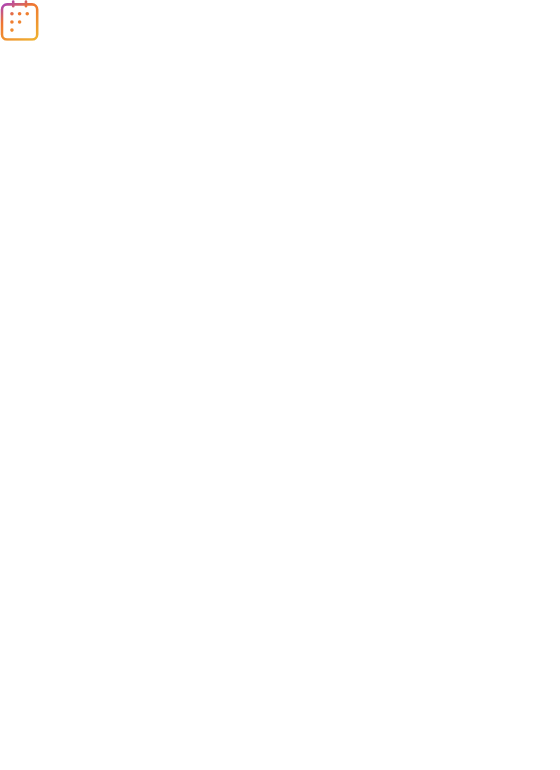 scroll, scrollTop: 0, scrollLeft: 0, axis: both 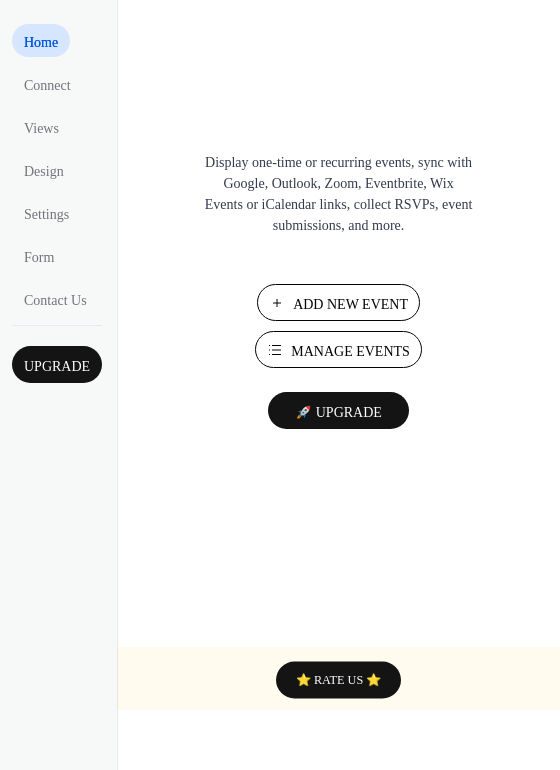 click on "Add New Event" at bounding box center [350, 304] 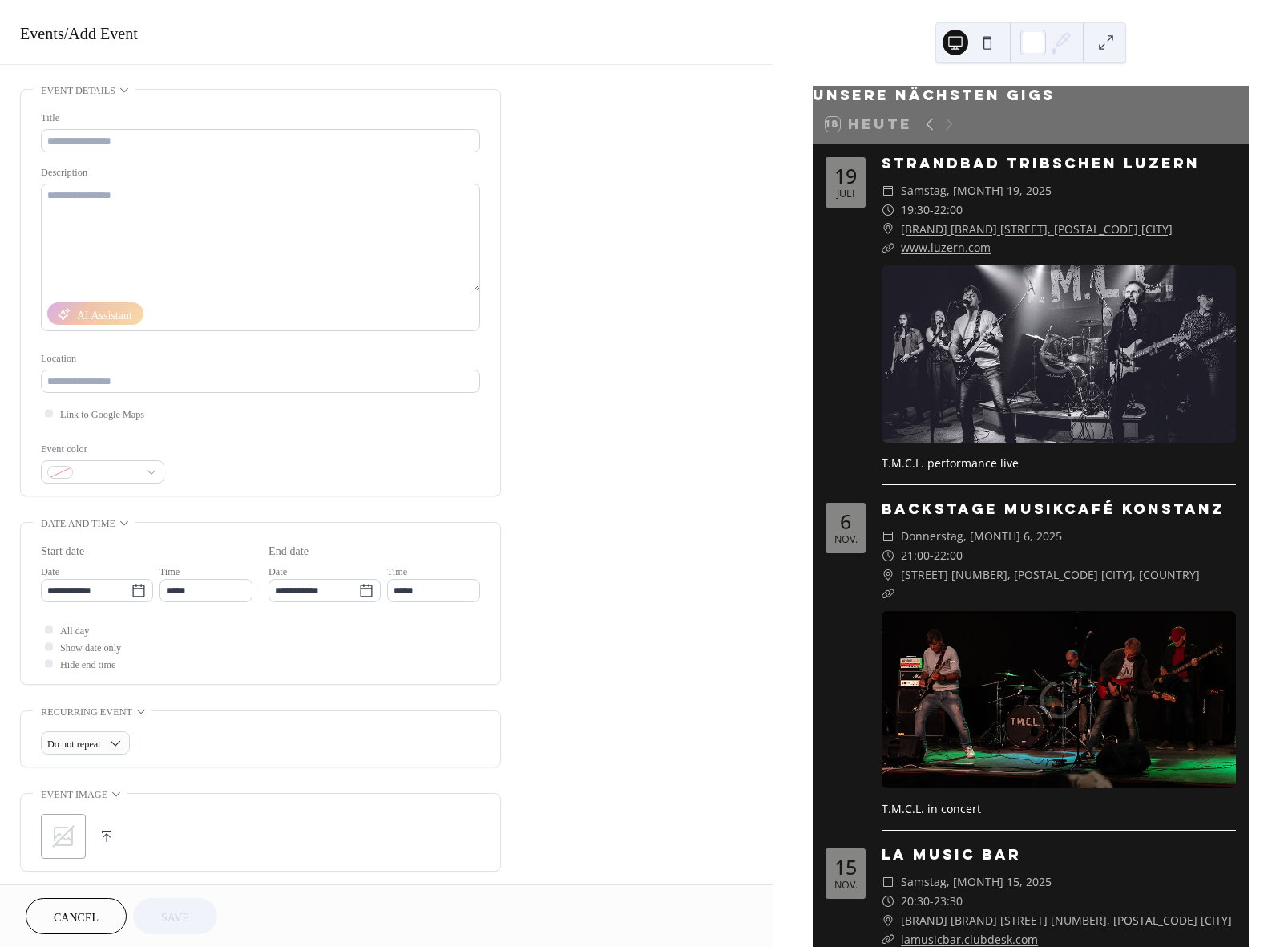 scroll, scrollTop: 0, scrollLeft: 0, axis: both 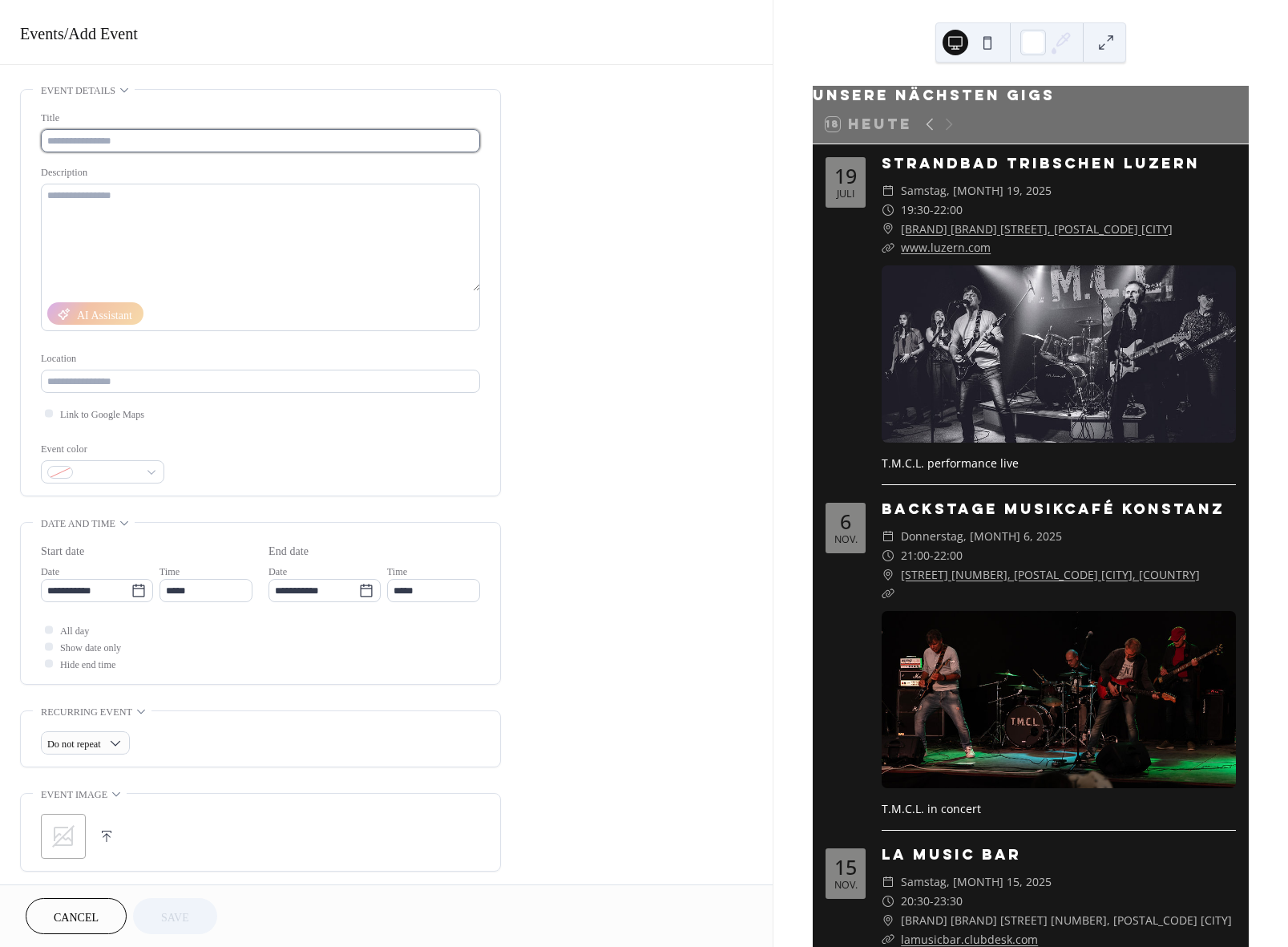 click at bounding box center (260, 140) 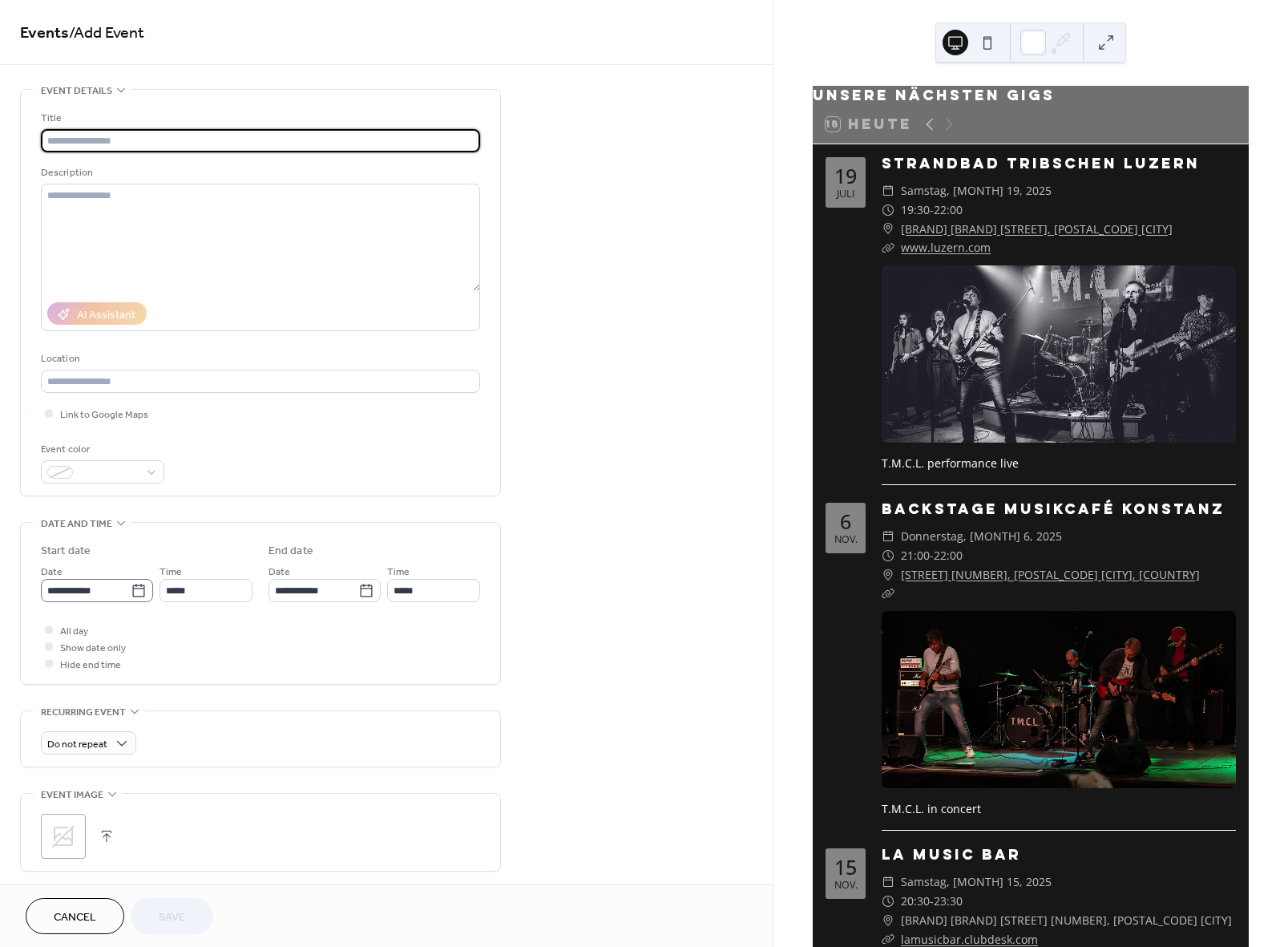 click 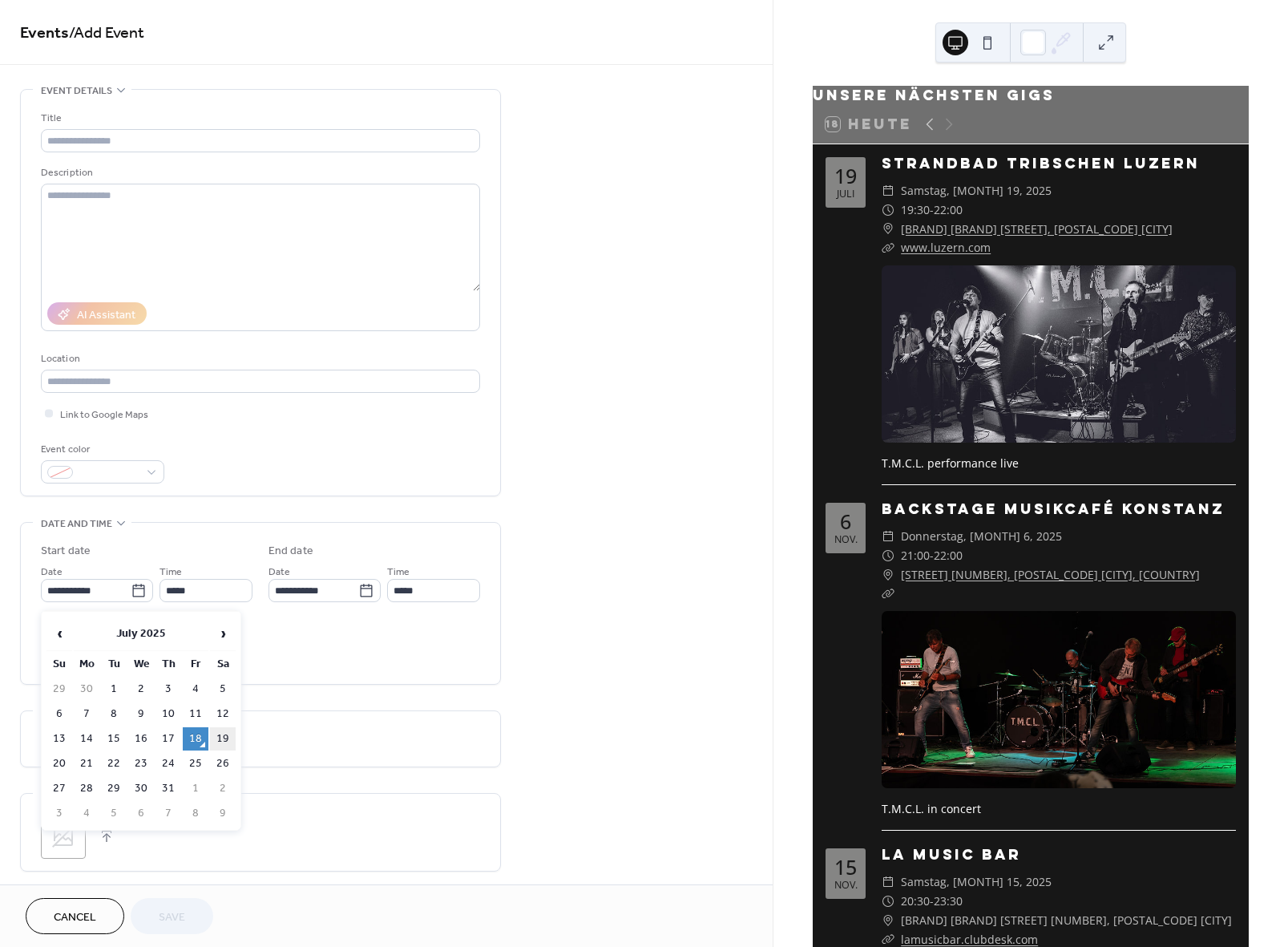 click on "19" at bounding box center (223, 739) 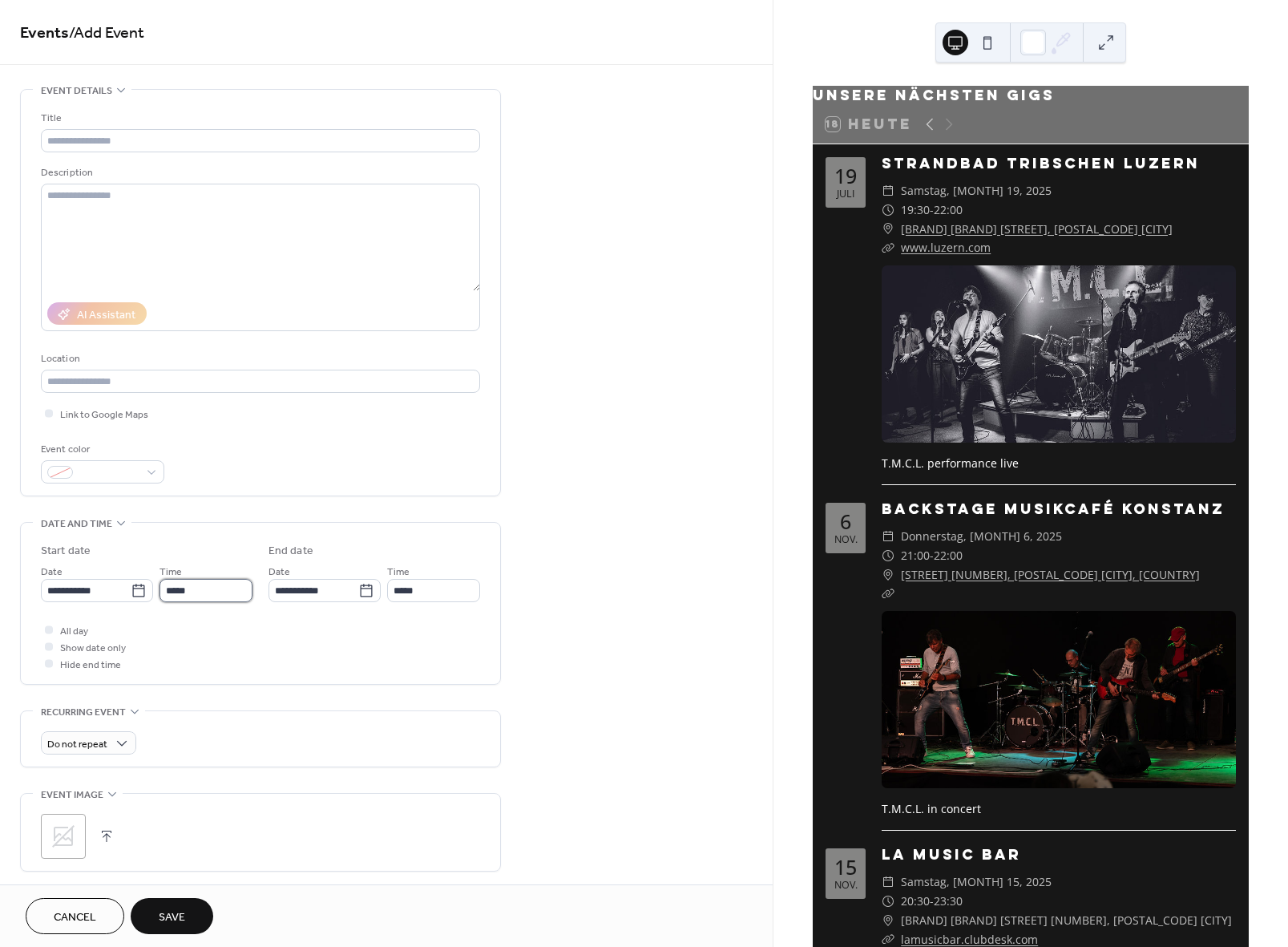 click on "*****" at bounding box center [206, 590] 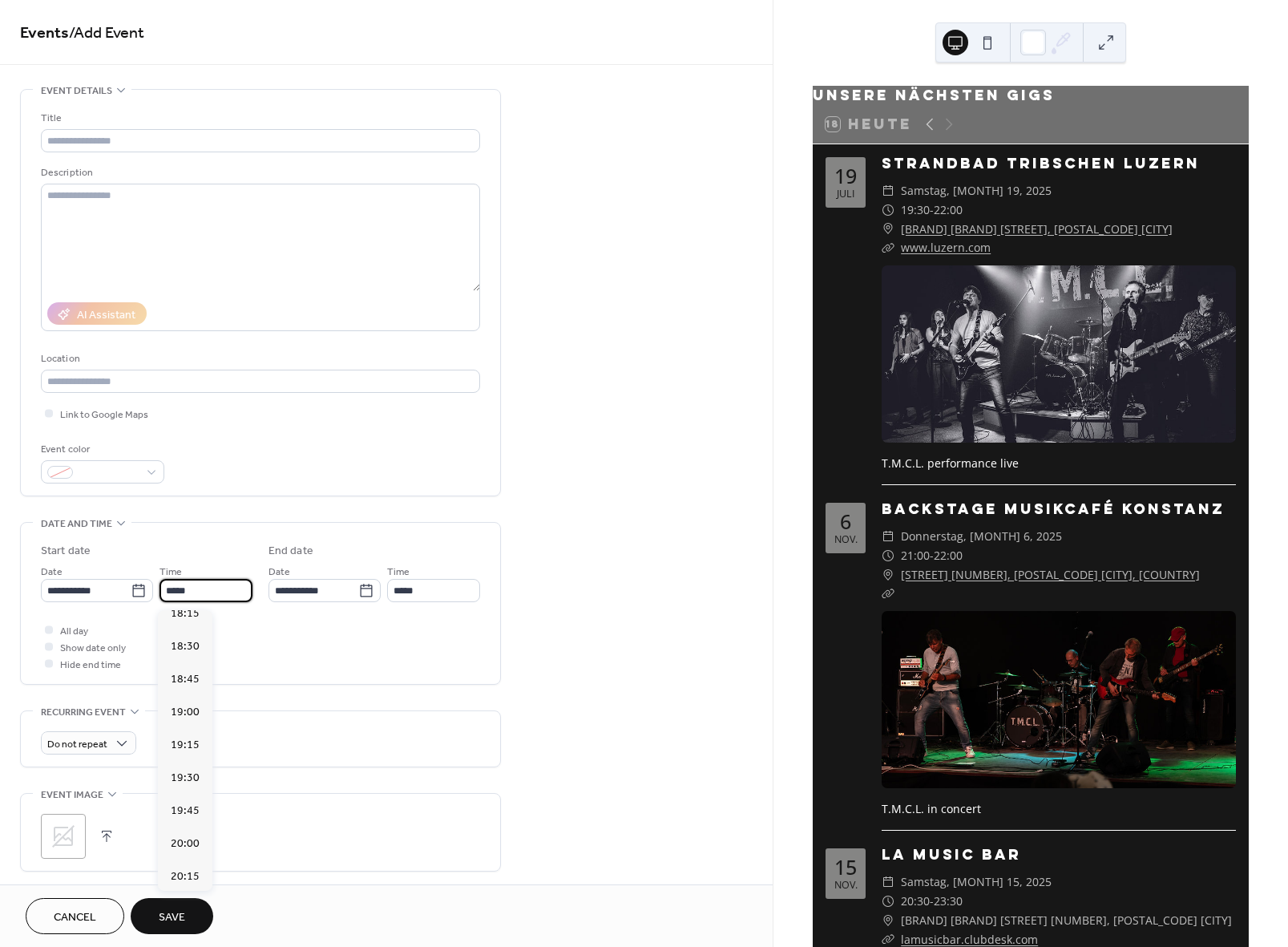 scroll, scrollTop: 2417, scrollLeft: 0, axis: vertical 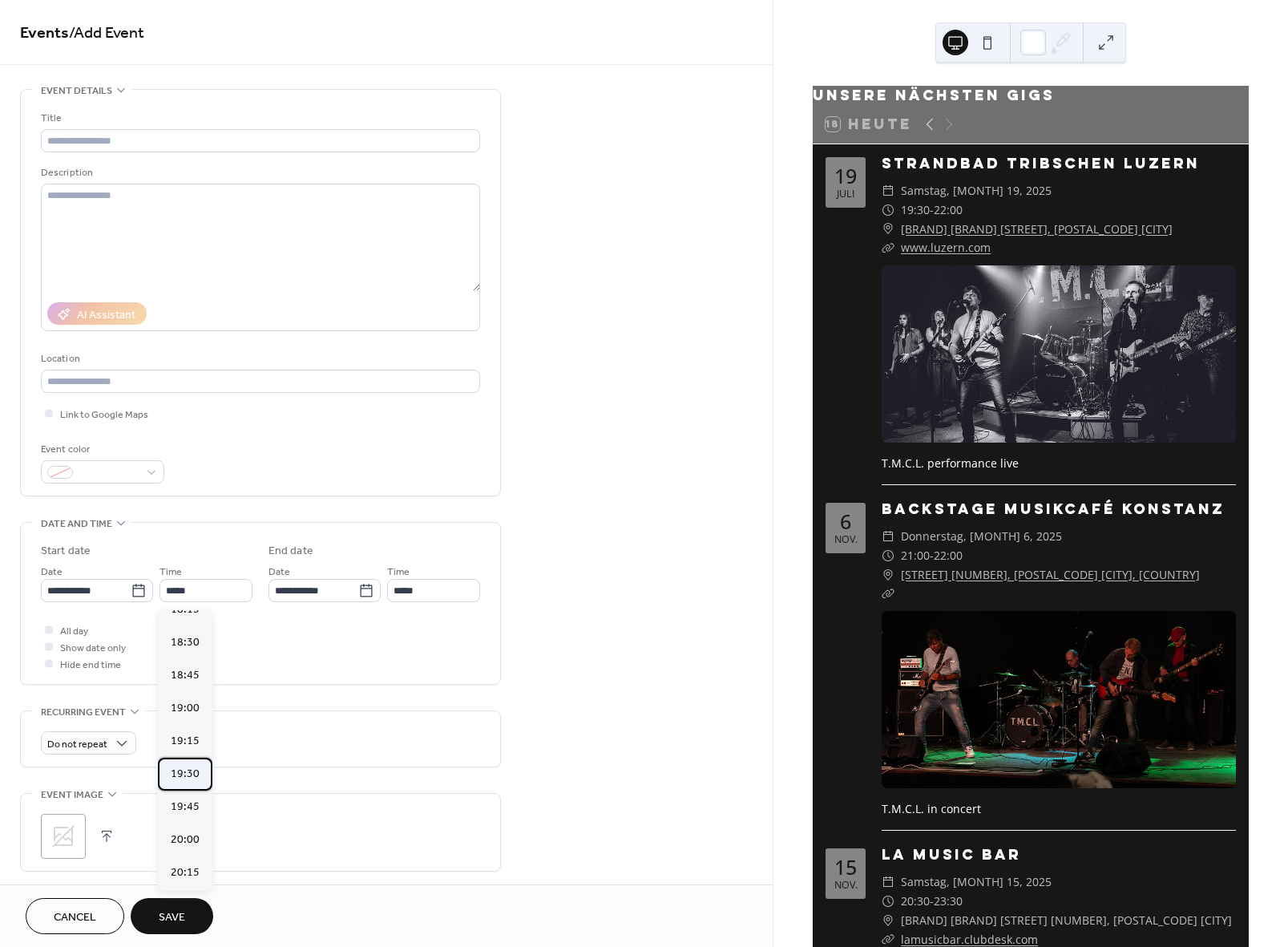 click on "19:30" at bounding box center (185, 774) 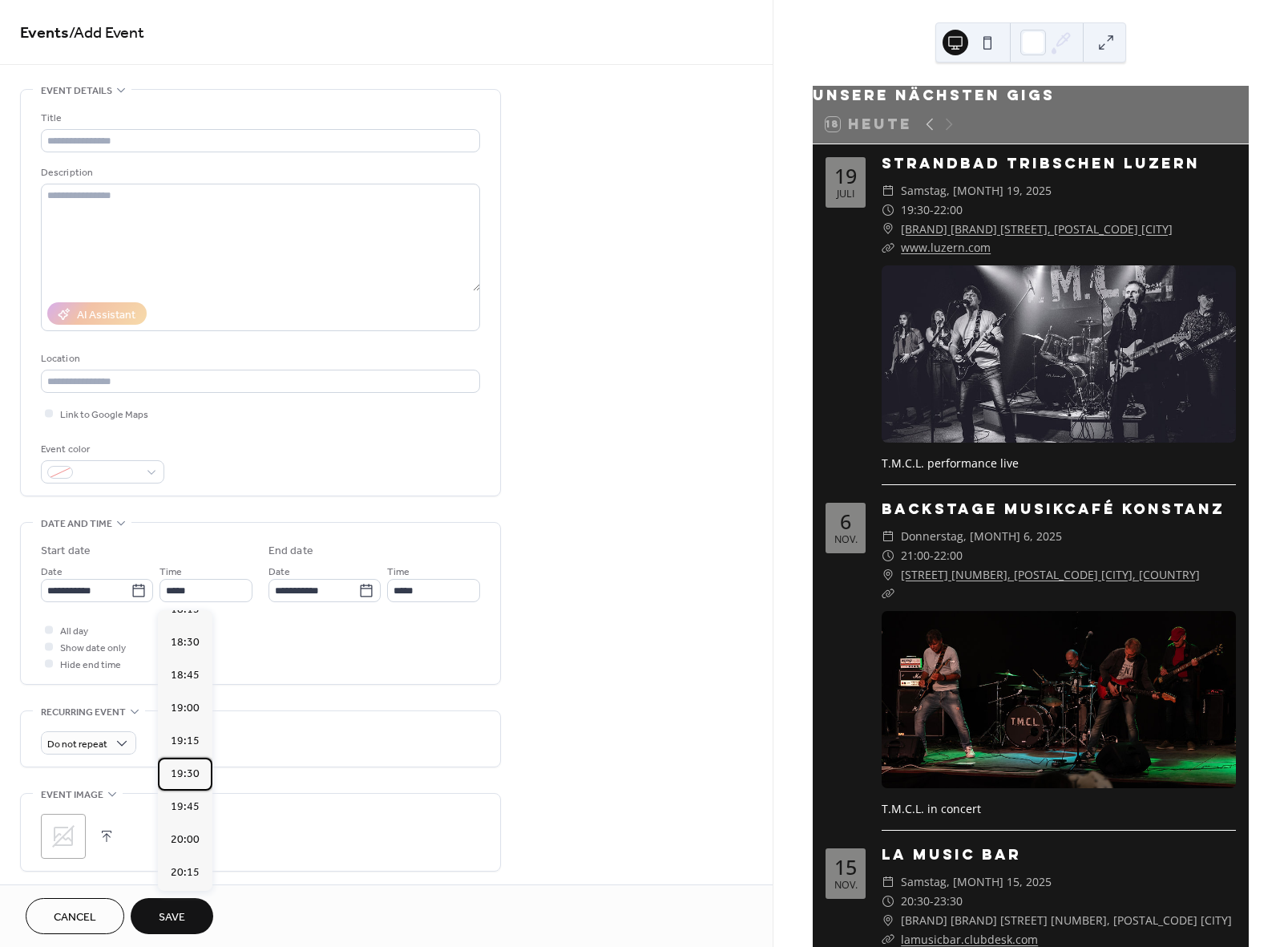type on "*****" 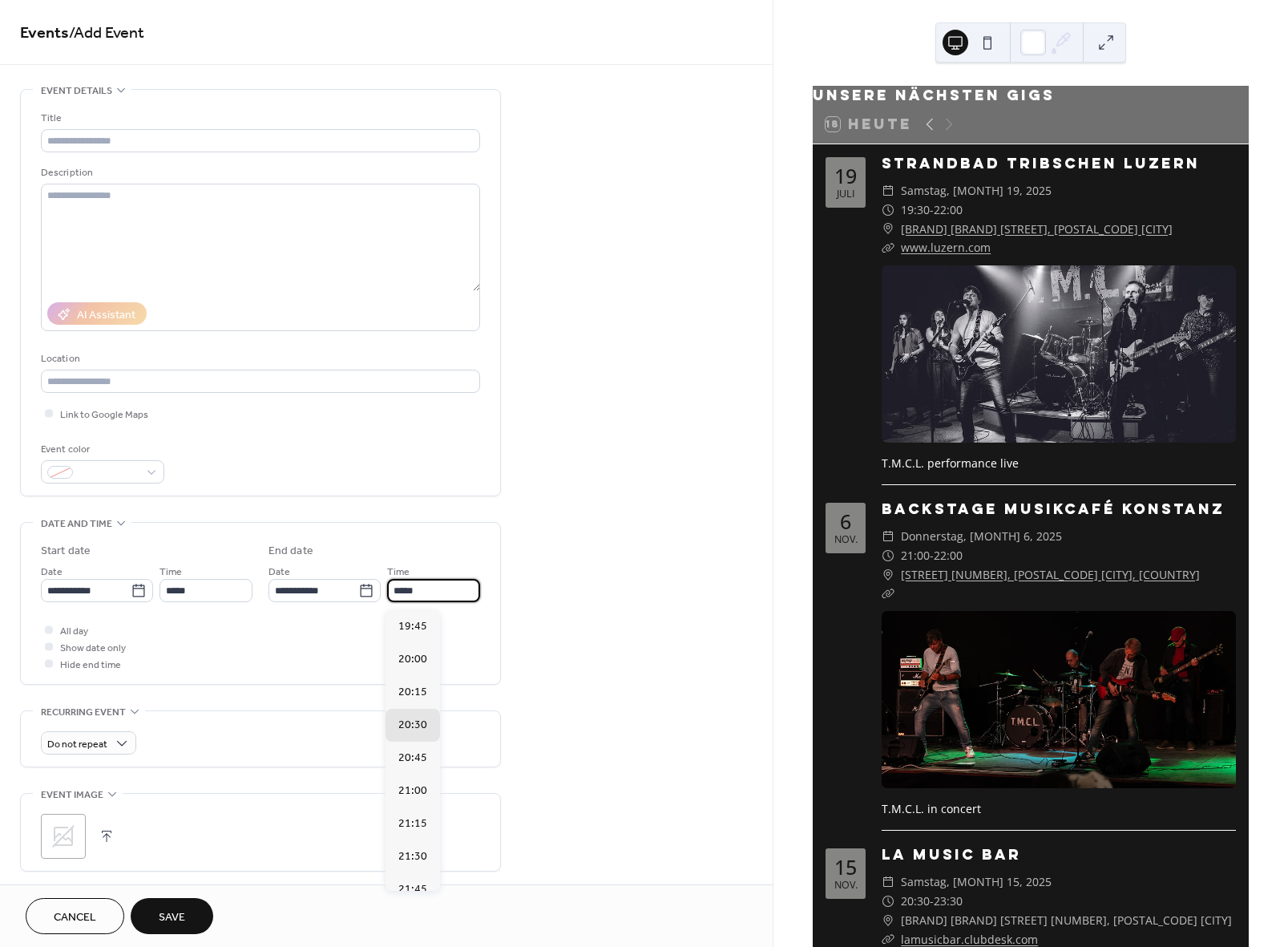 click on "*****" at bounding box center [434, 590] 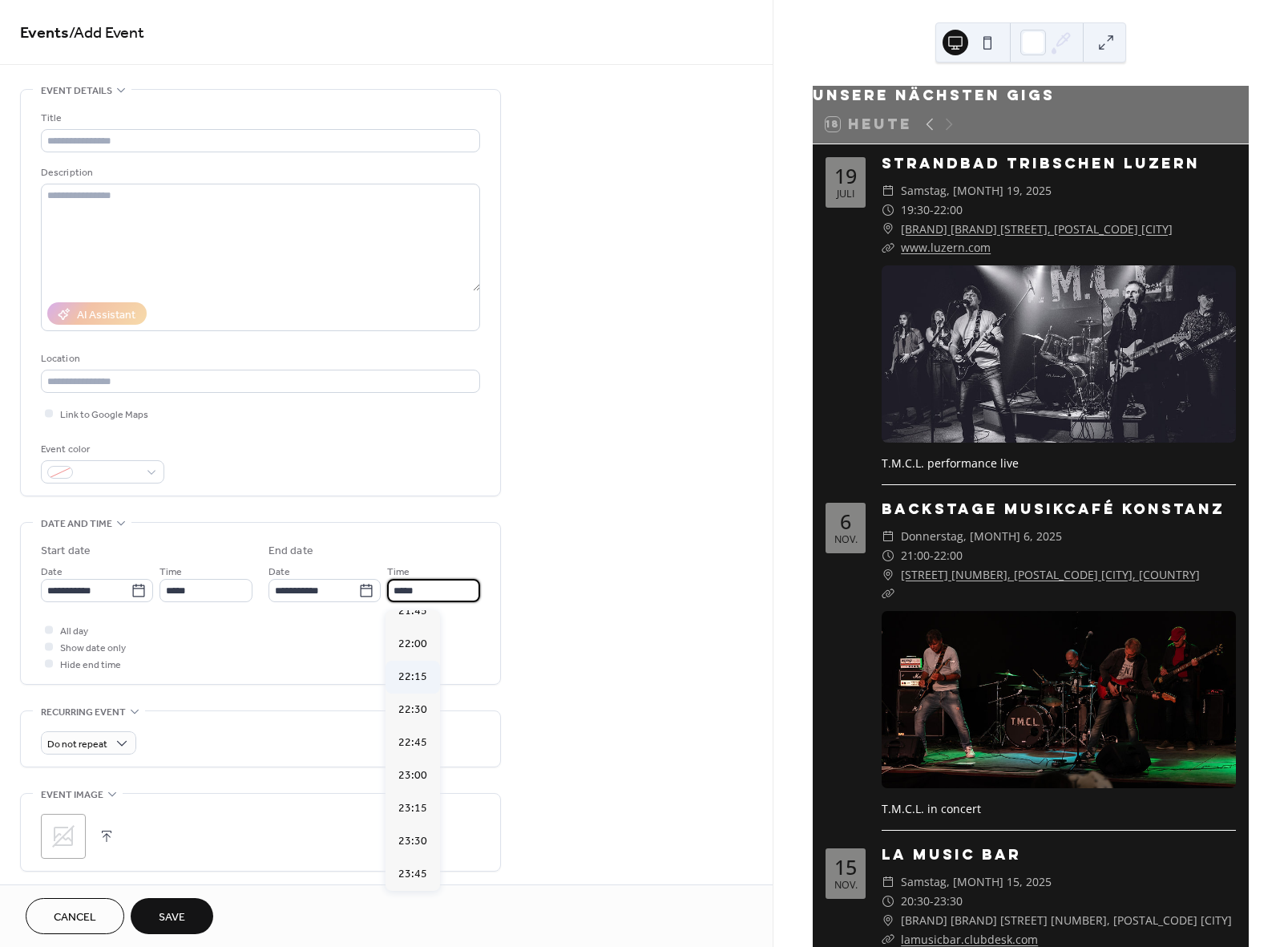 scroll, scrollTop: 278, scrollLeft: 0, axis: vertical 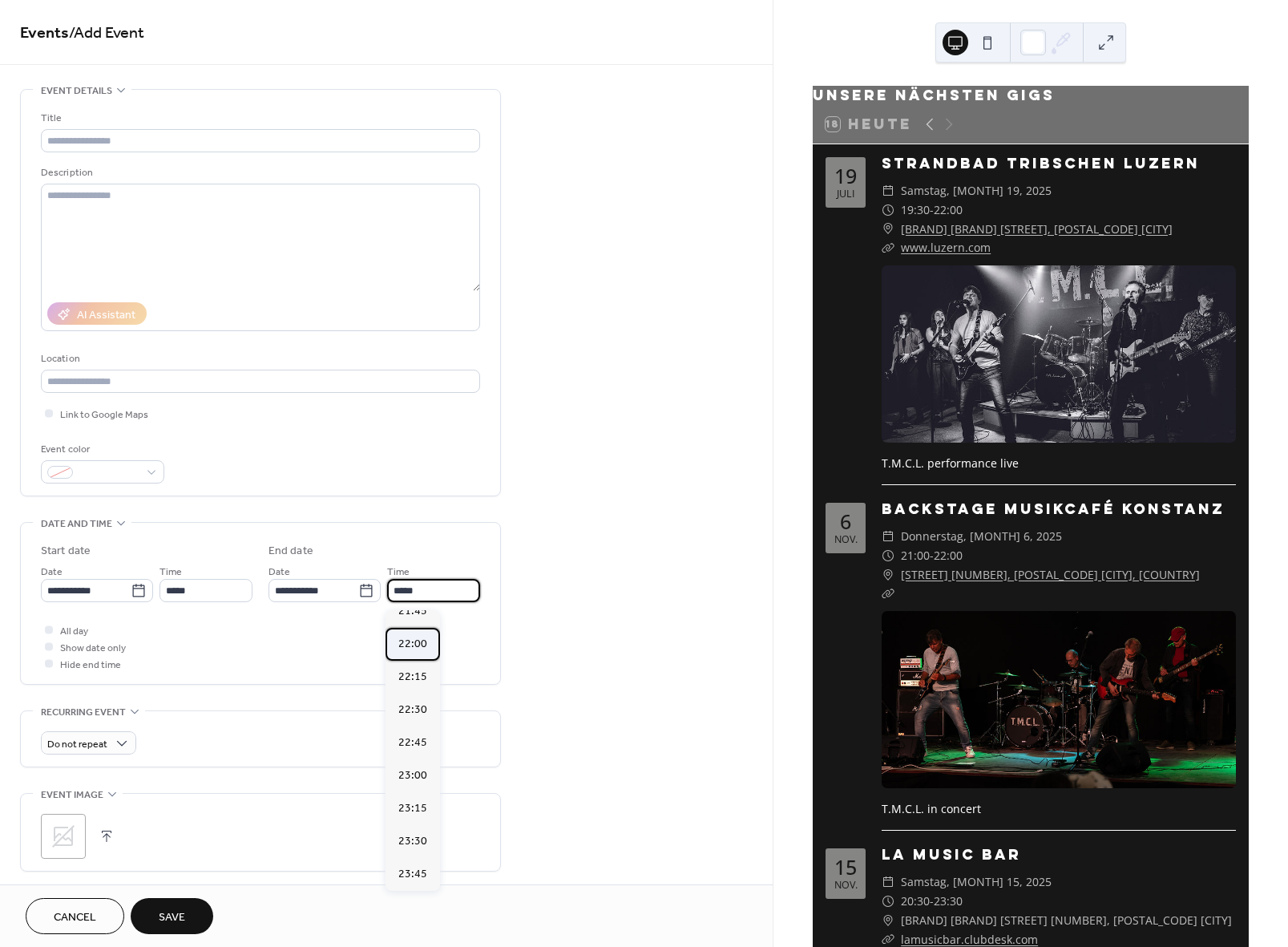 click on "22:00" at bounding box center [413, 644] 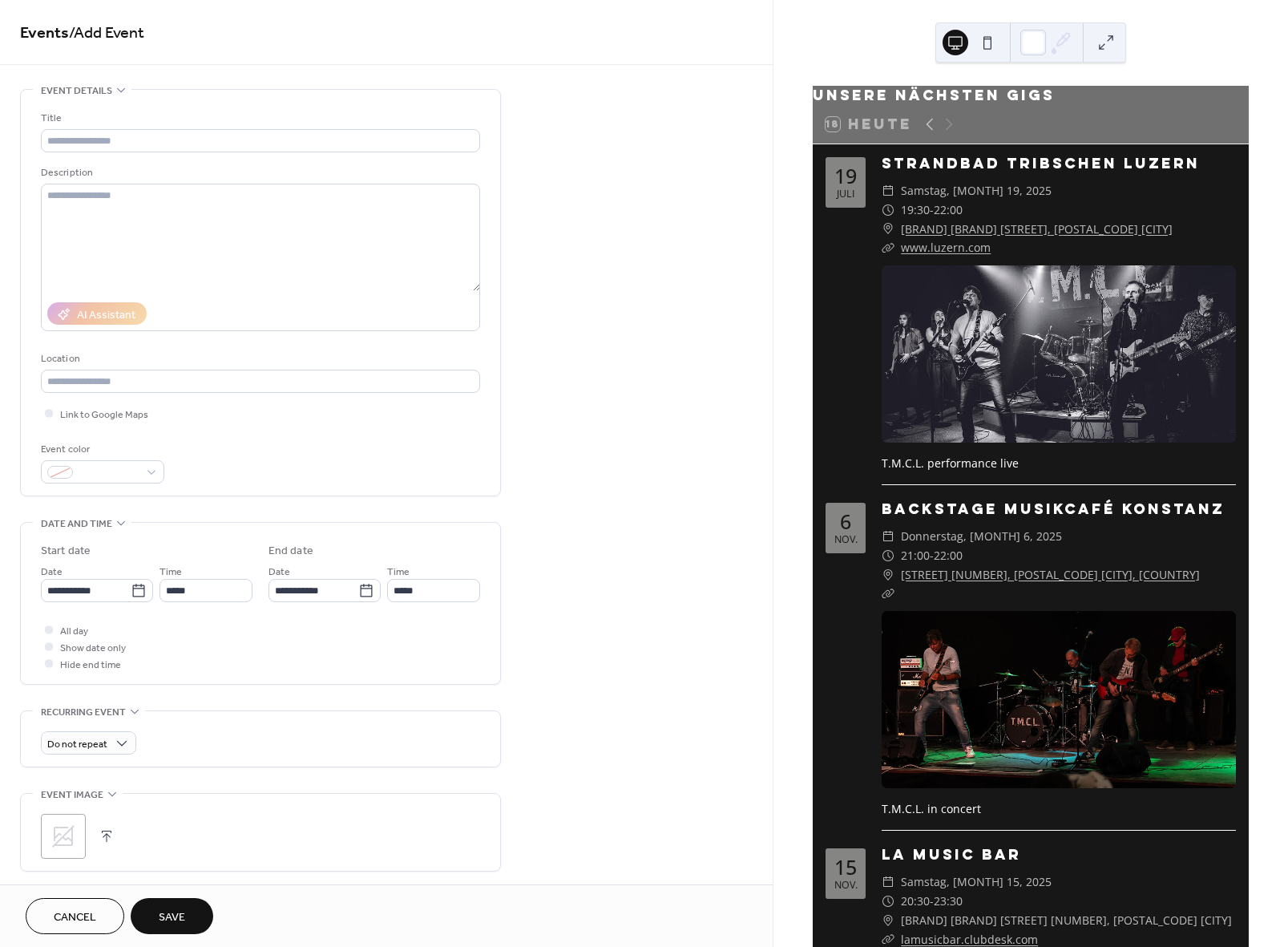 type on "*****" 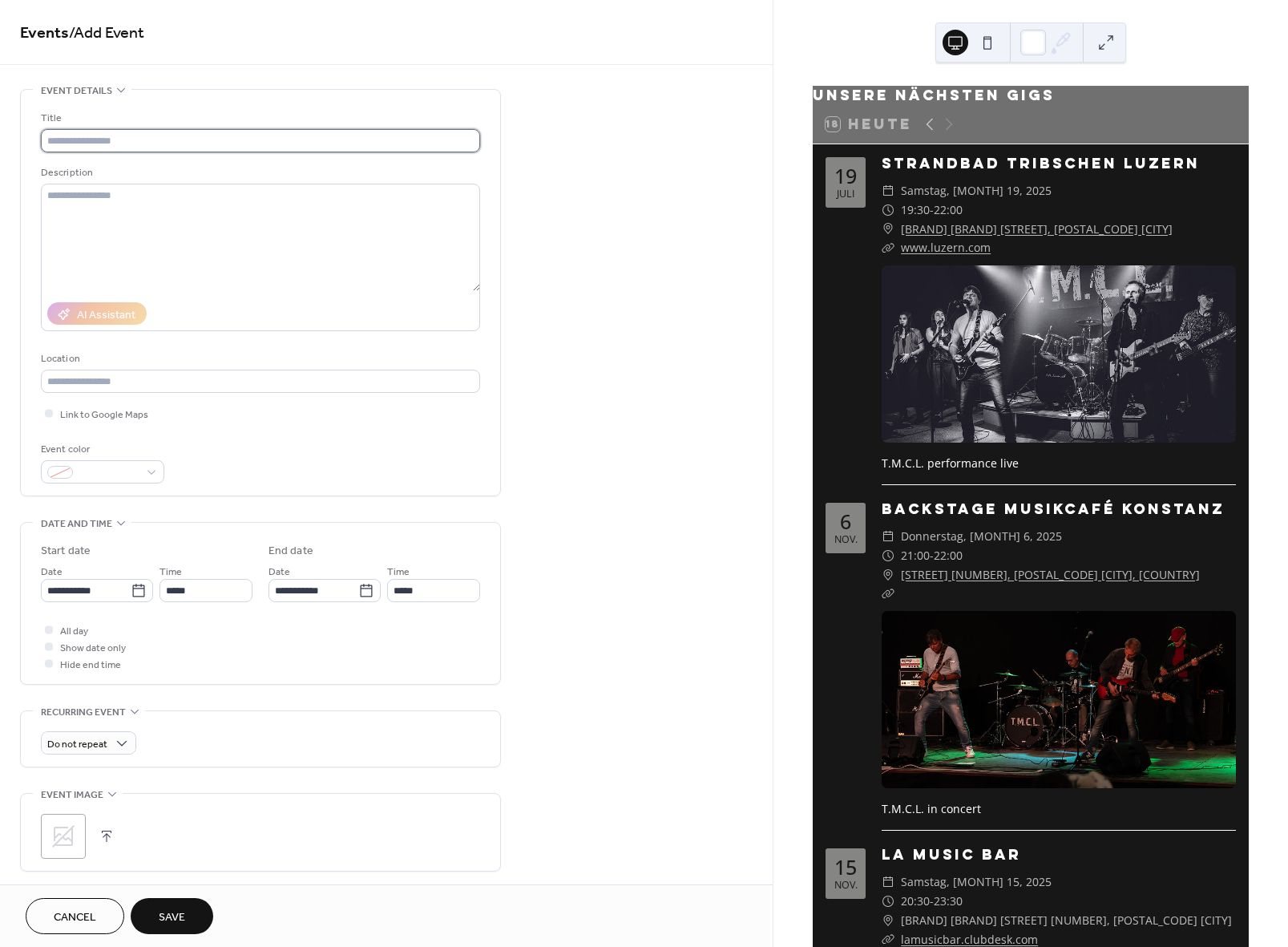 click at bounding box center (260, 140) 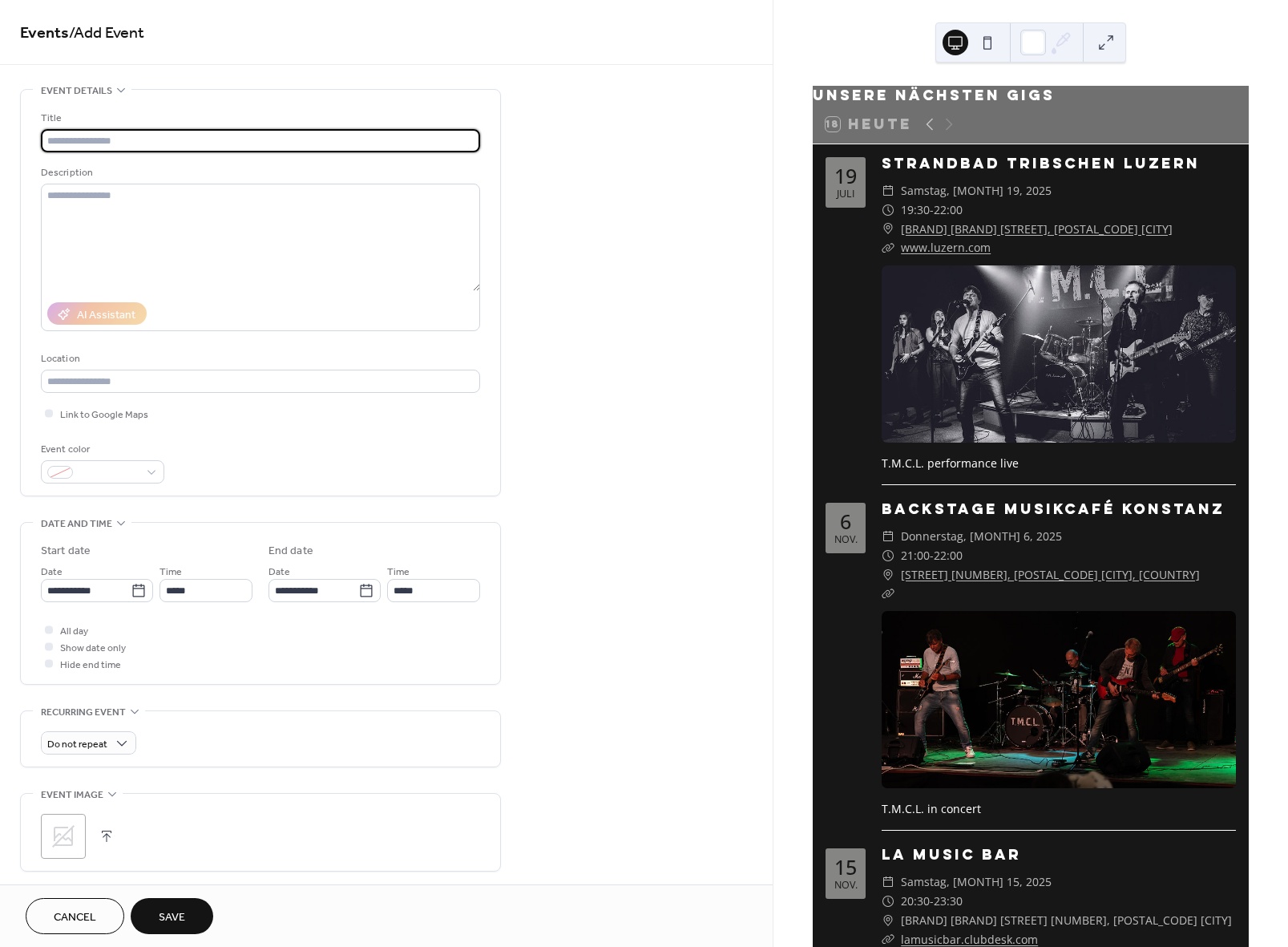 type on "*" 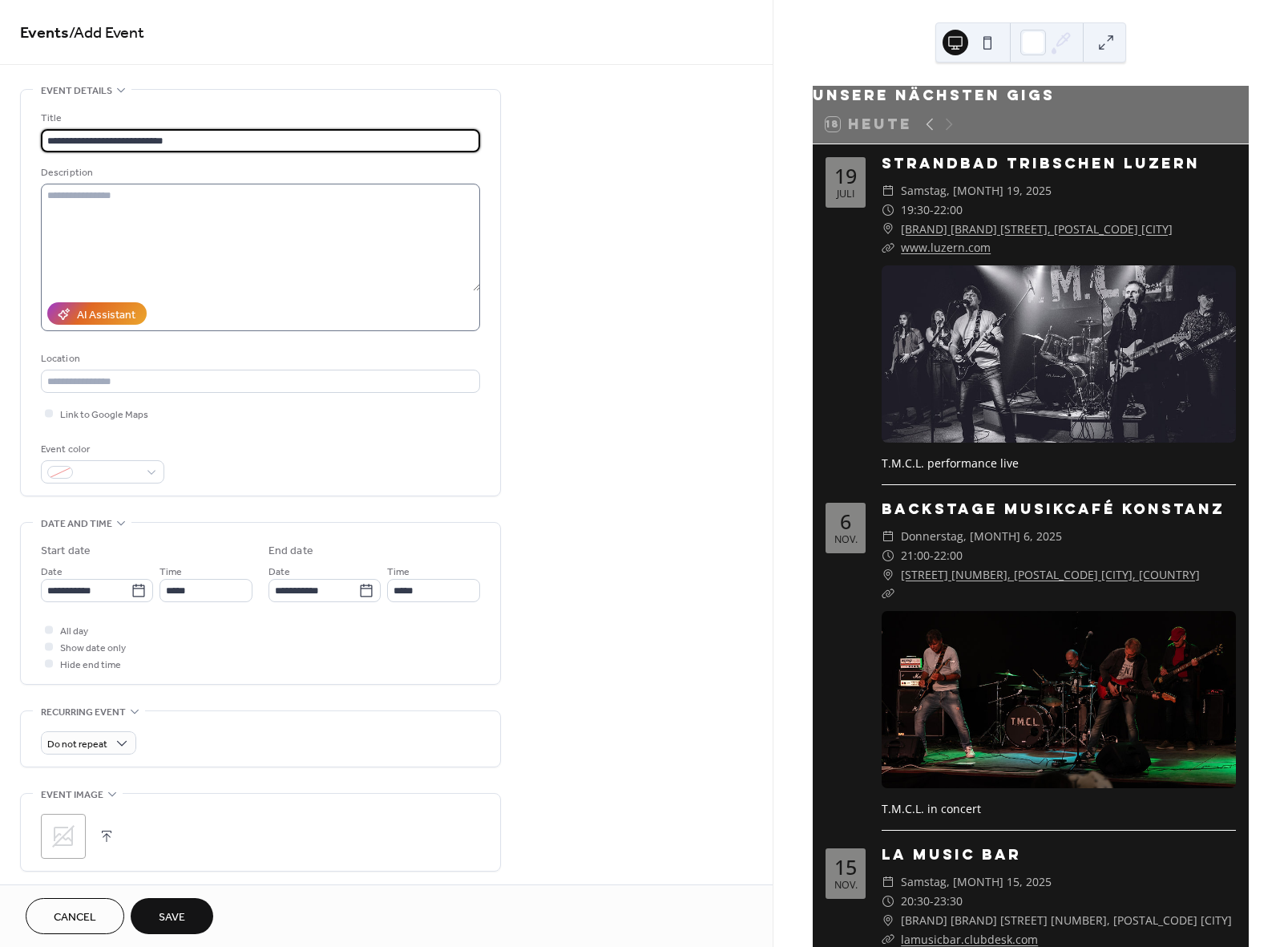 type on "**********" 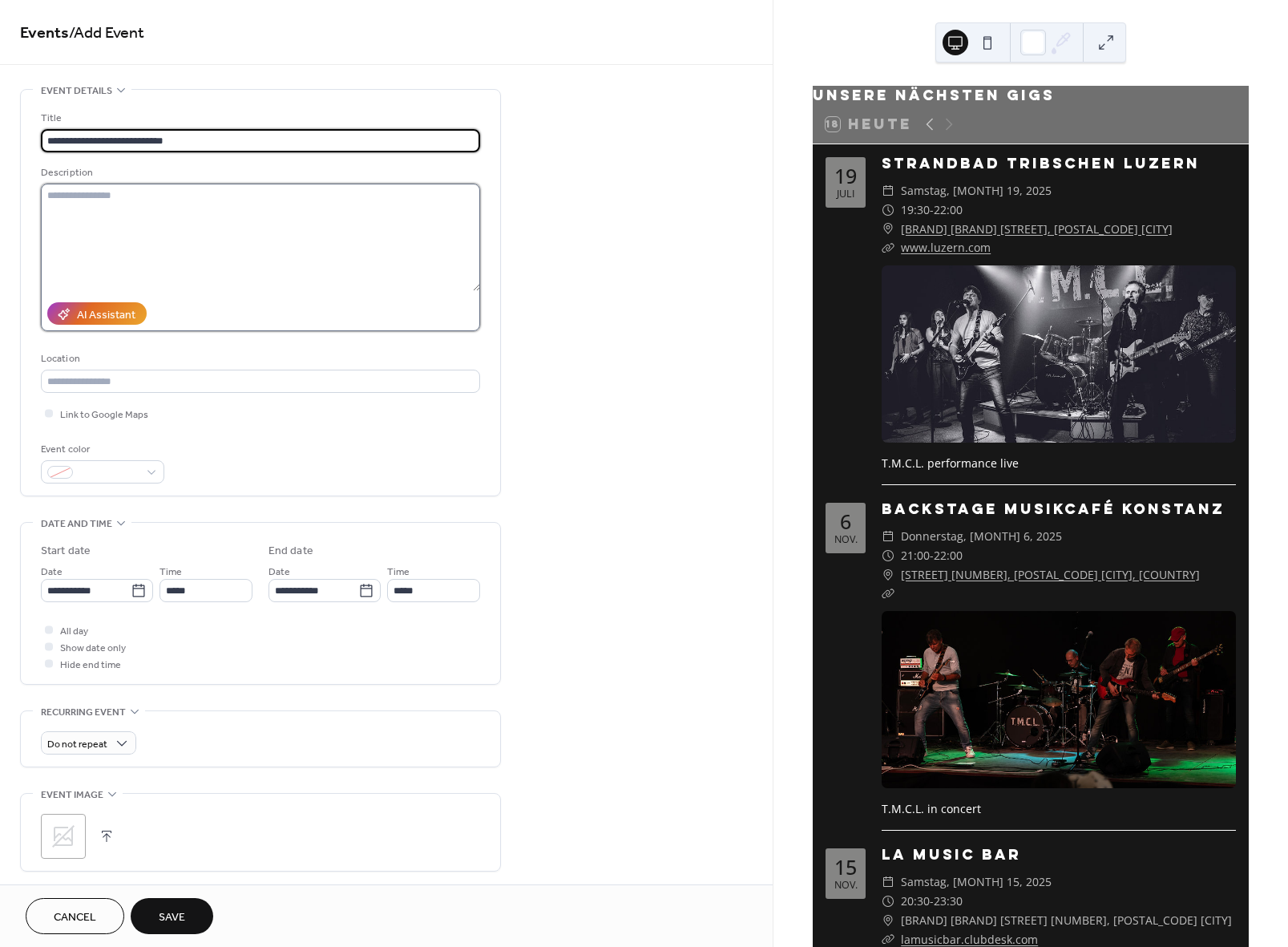 click at bounding box center (260, 237) 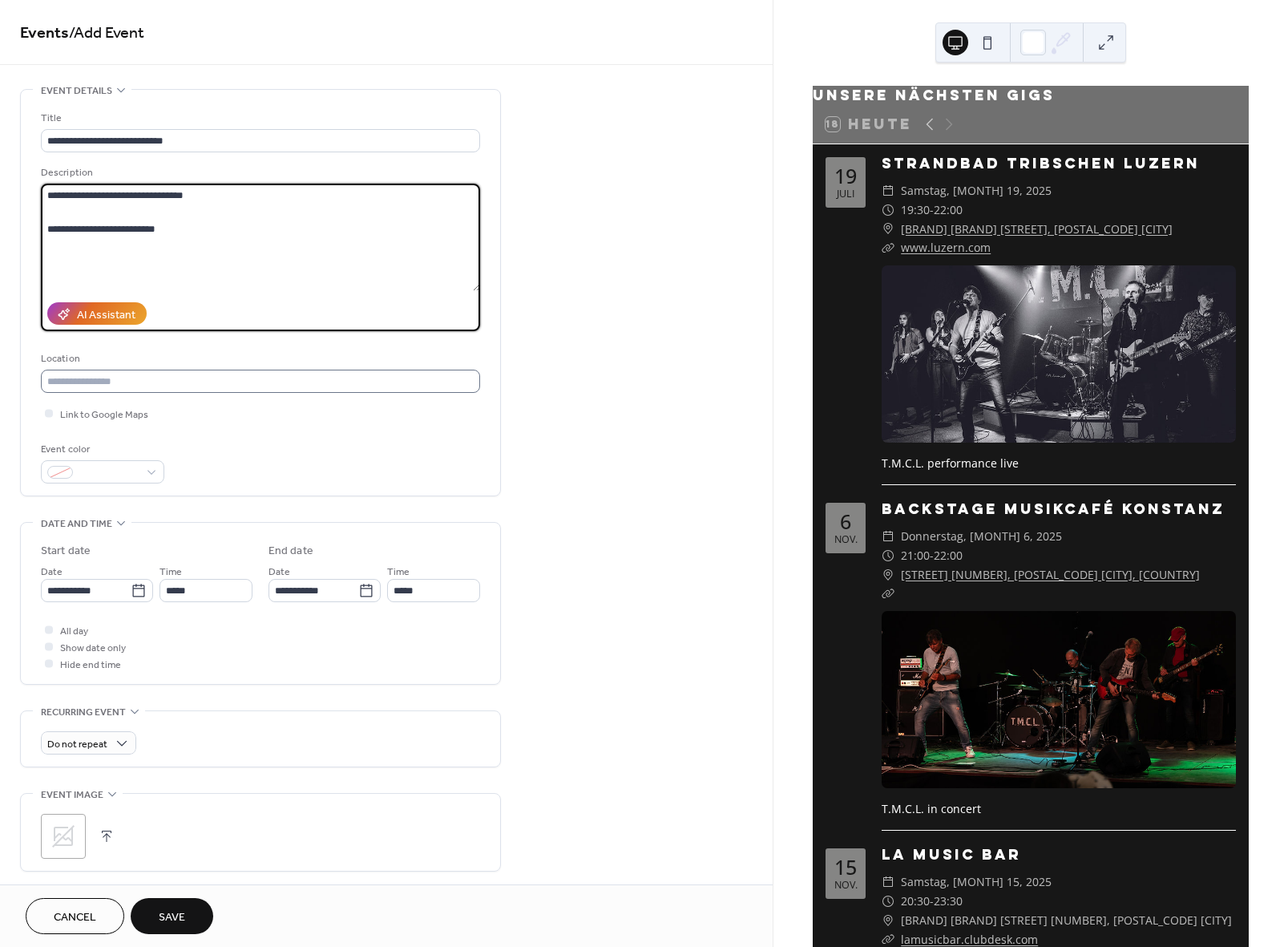 type on "**********" 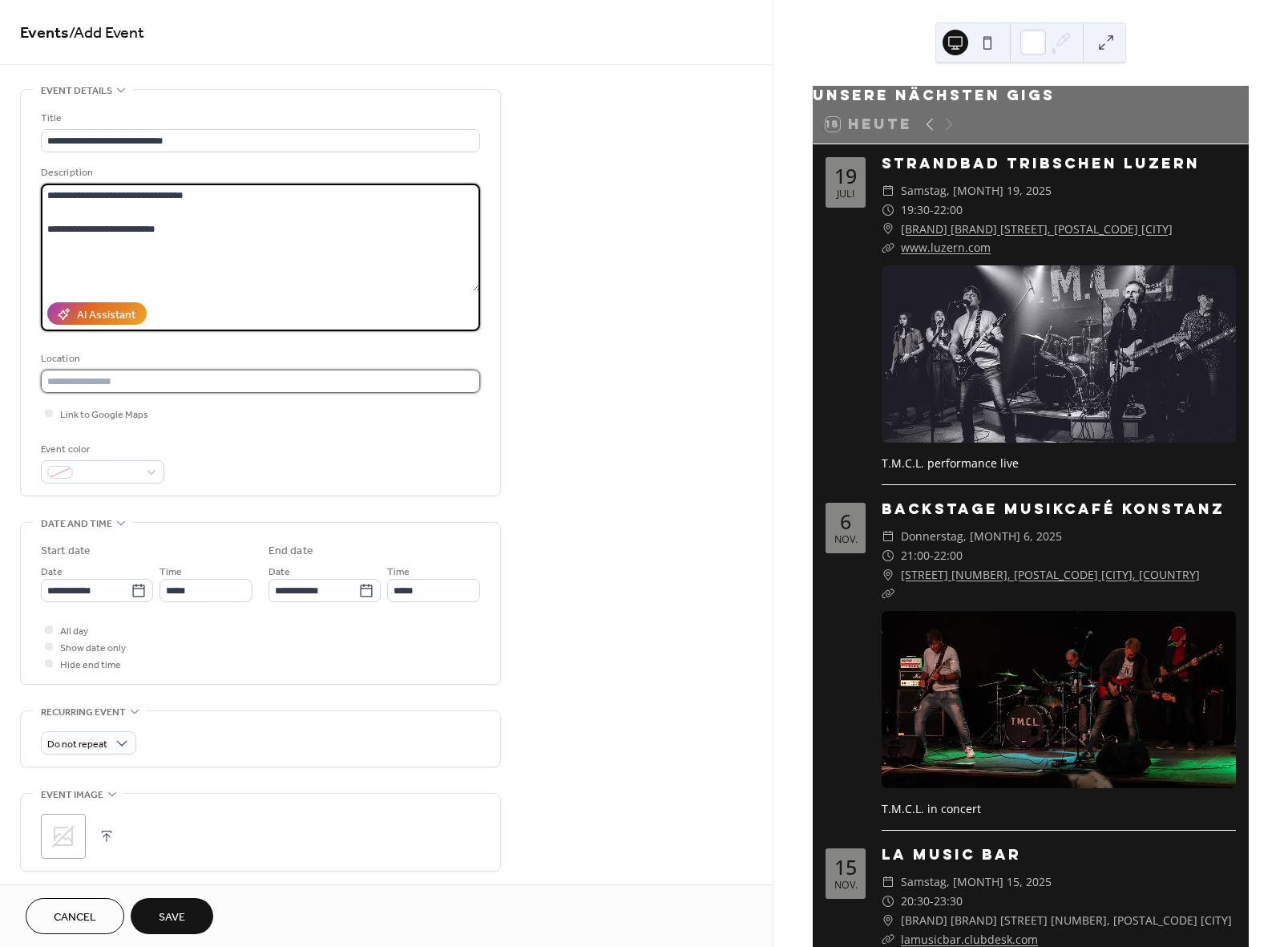 click at bounding box center [260, 381] 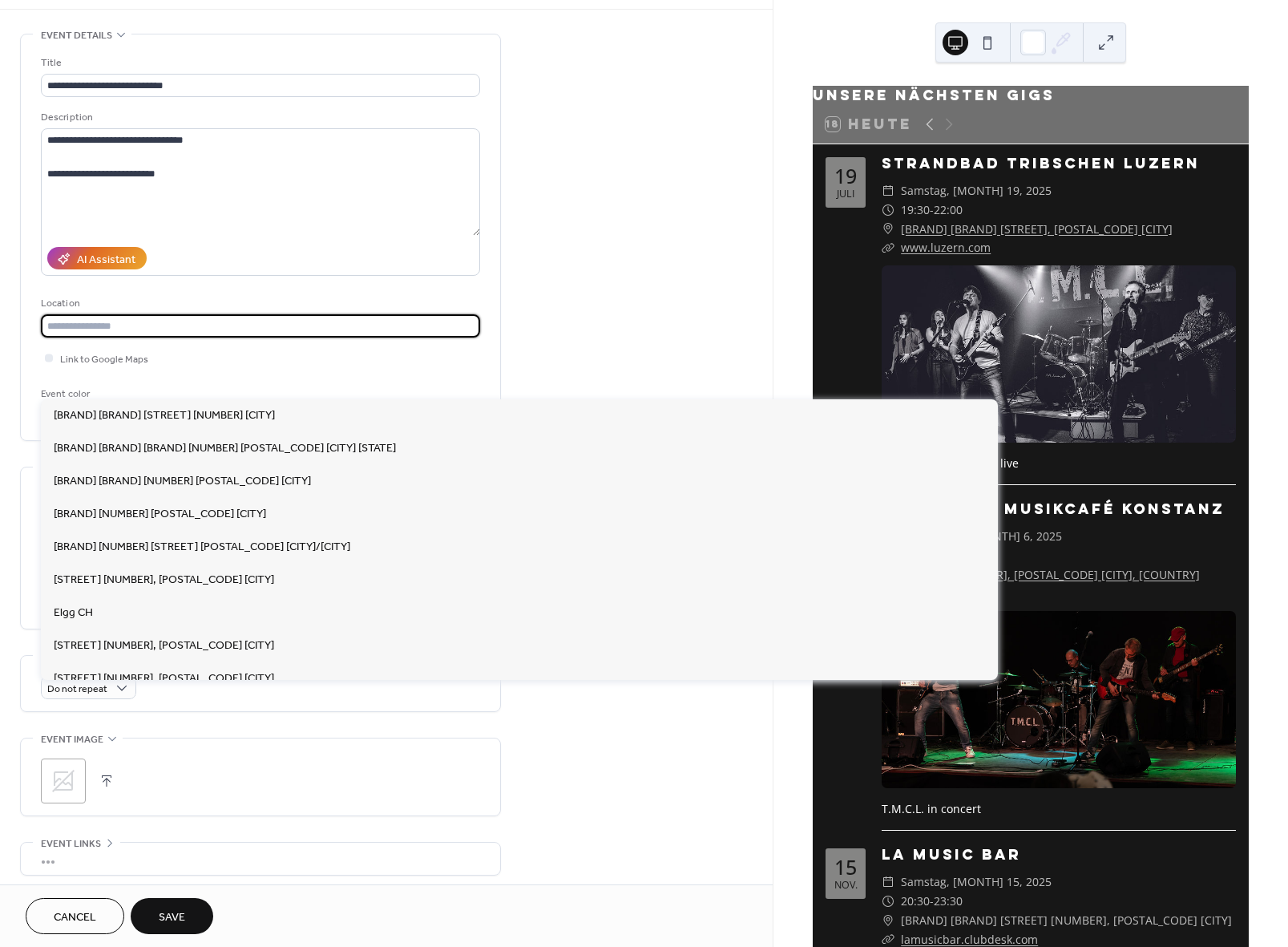 scroll, scrollTop: 60, scrollLeft: 0, axis: vertical 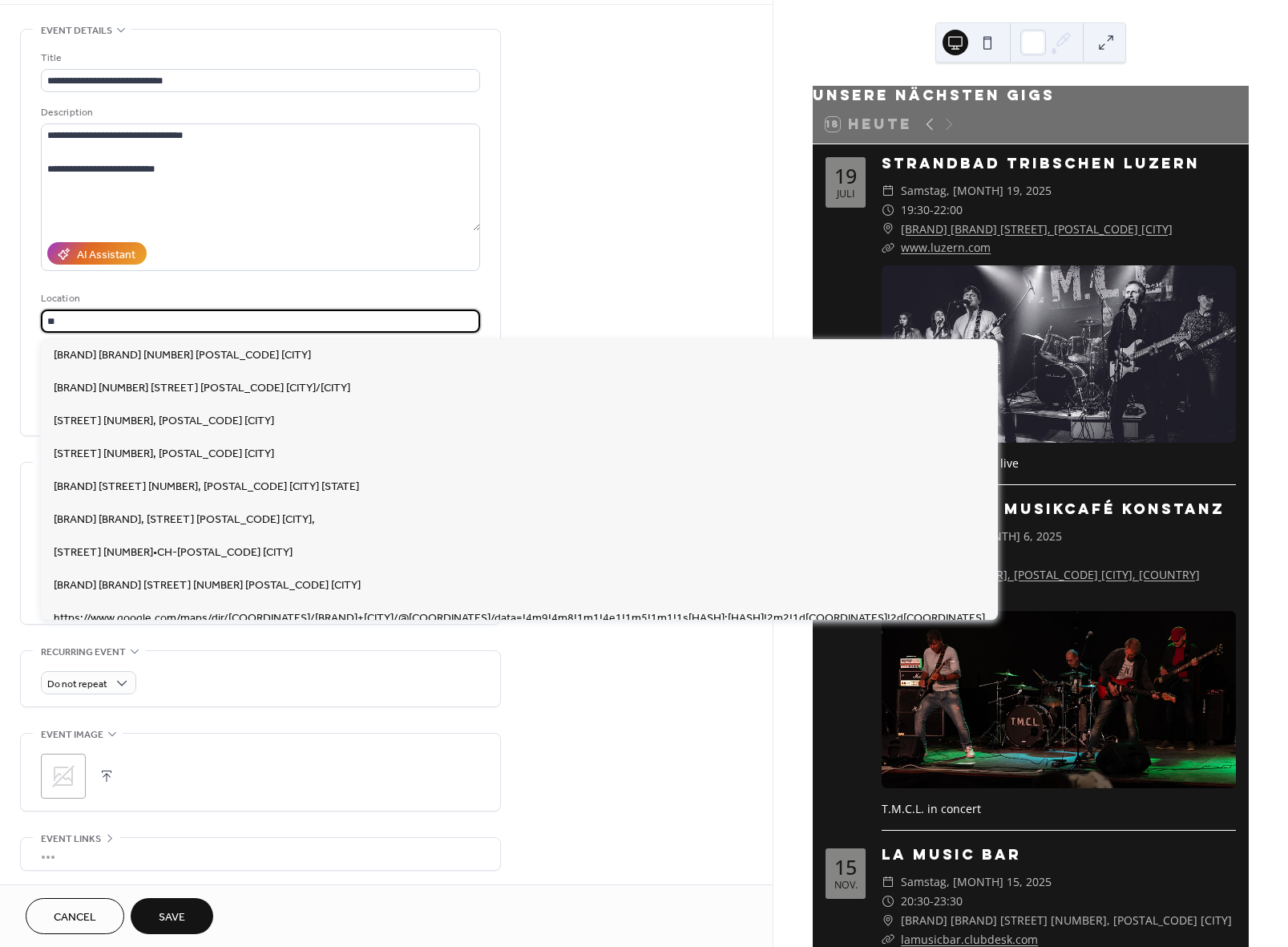 type on "*" 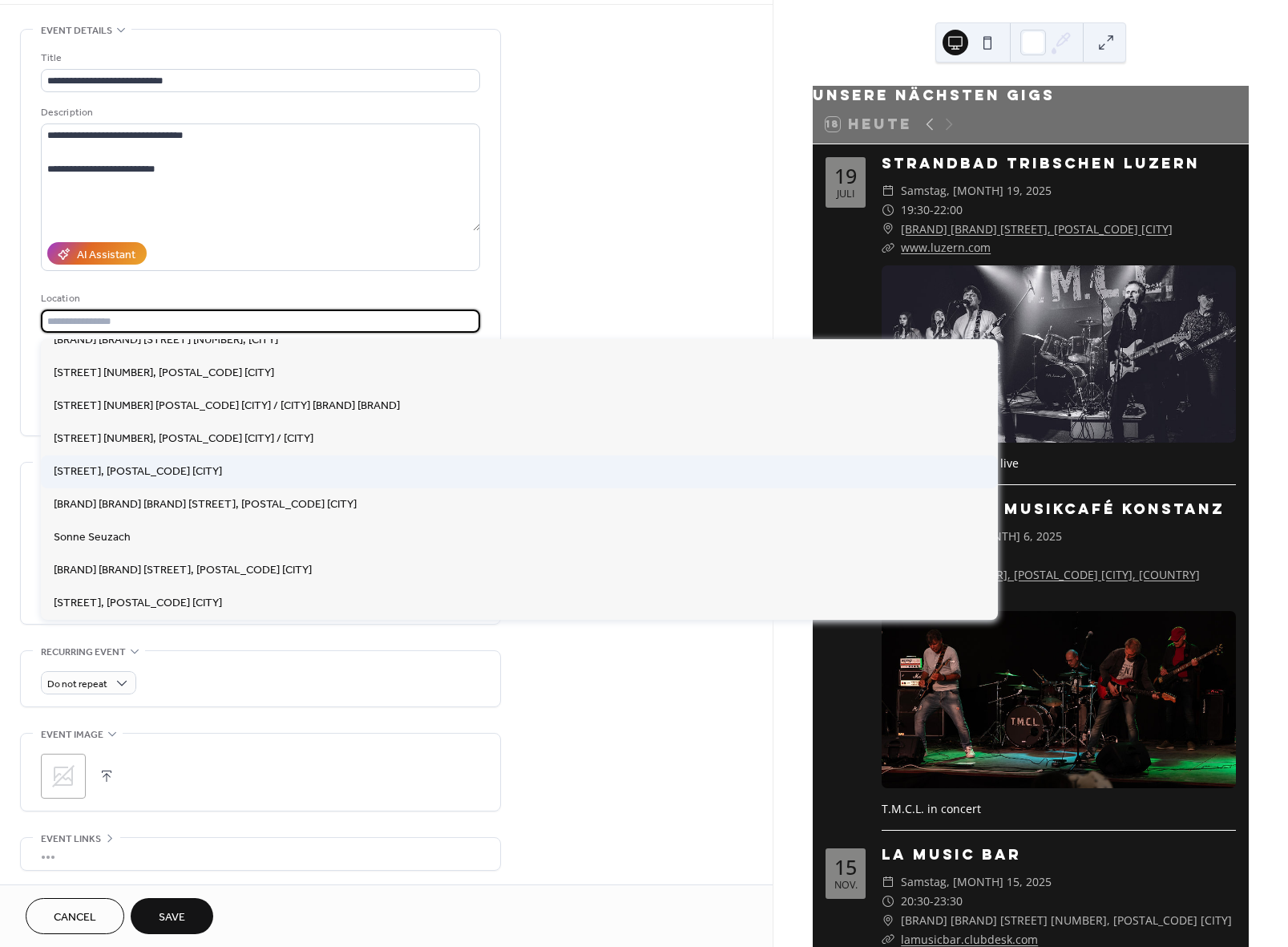 scroll, scrollTop: 739, scrollLeft: 0, axis: vertical 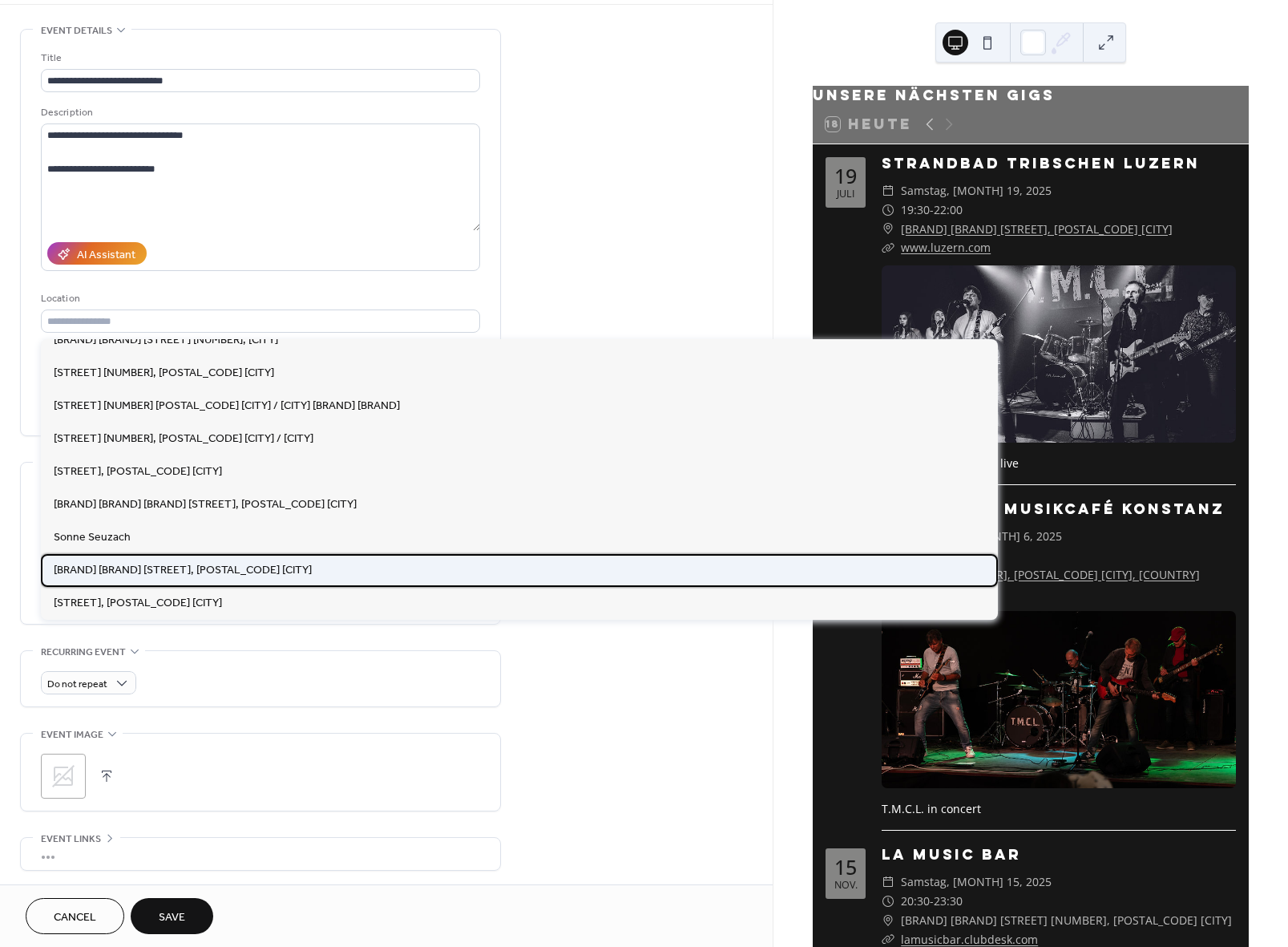 click on "[STREET], [POSTAL_CODE] [CITY]" at bounding box center [183, 570] 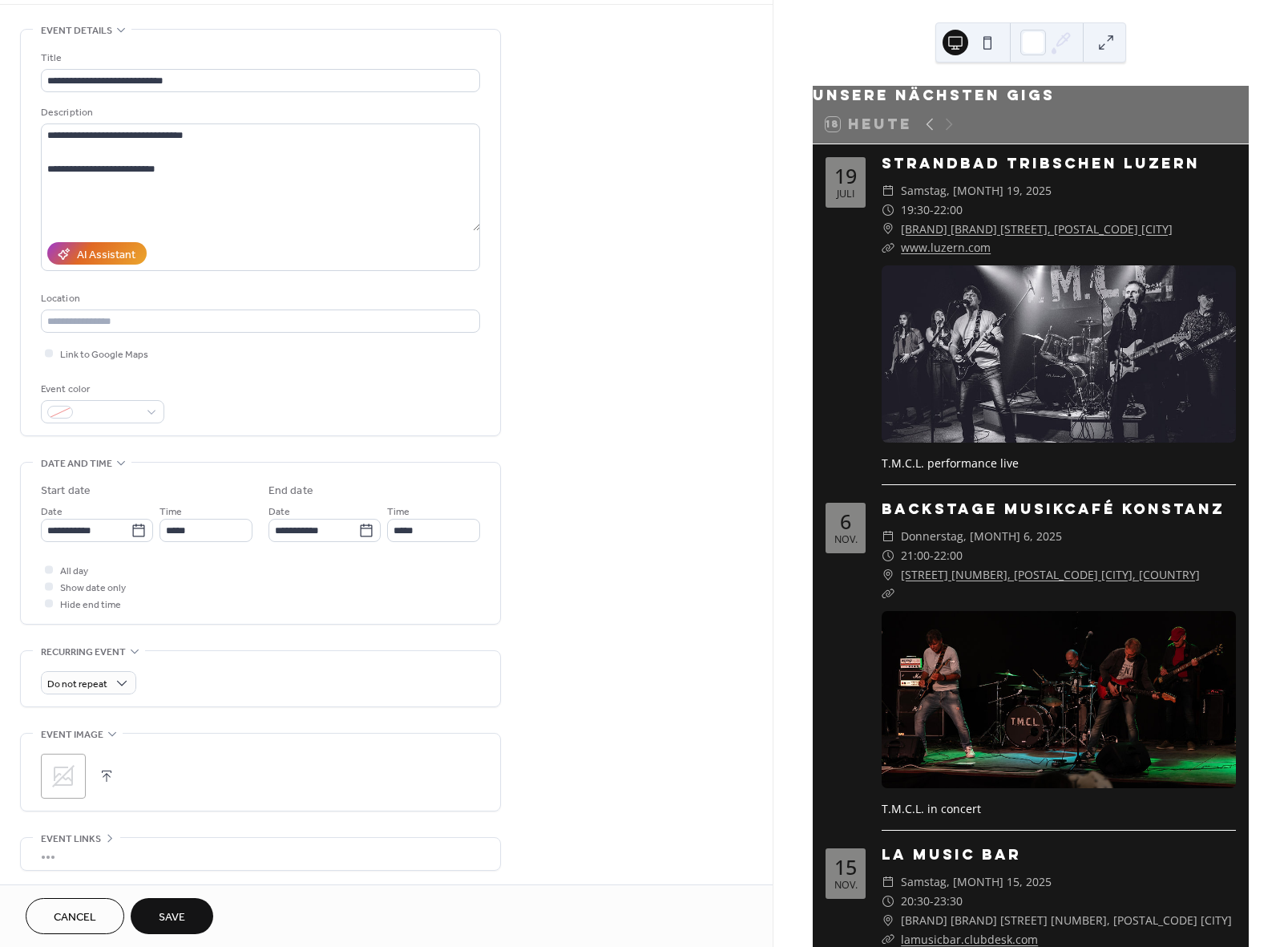 type on "**********" 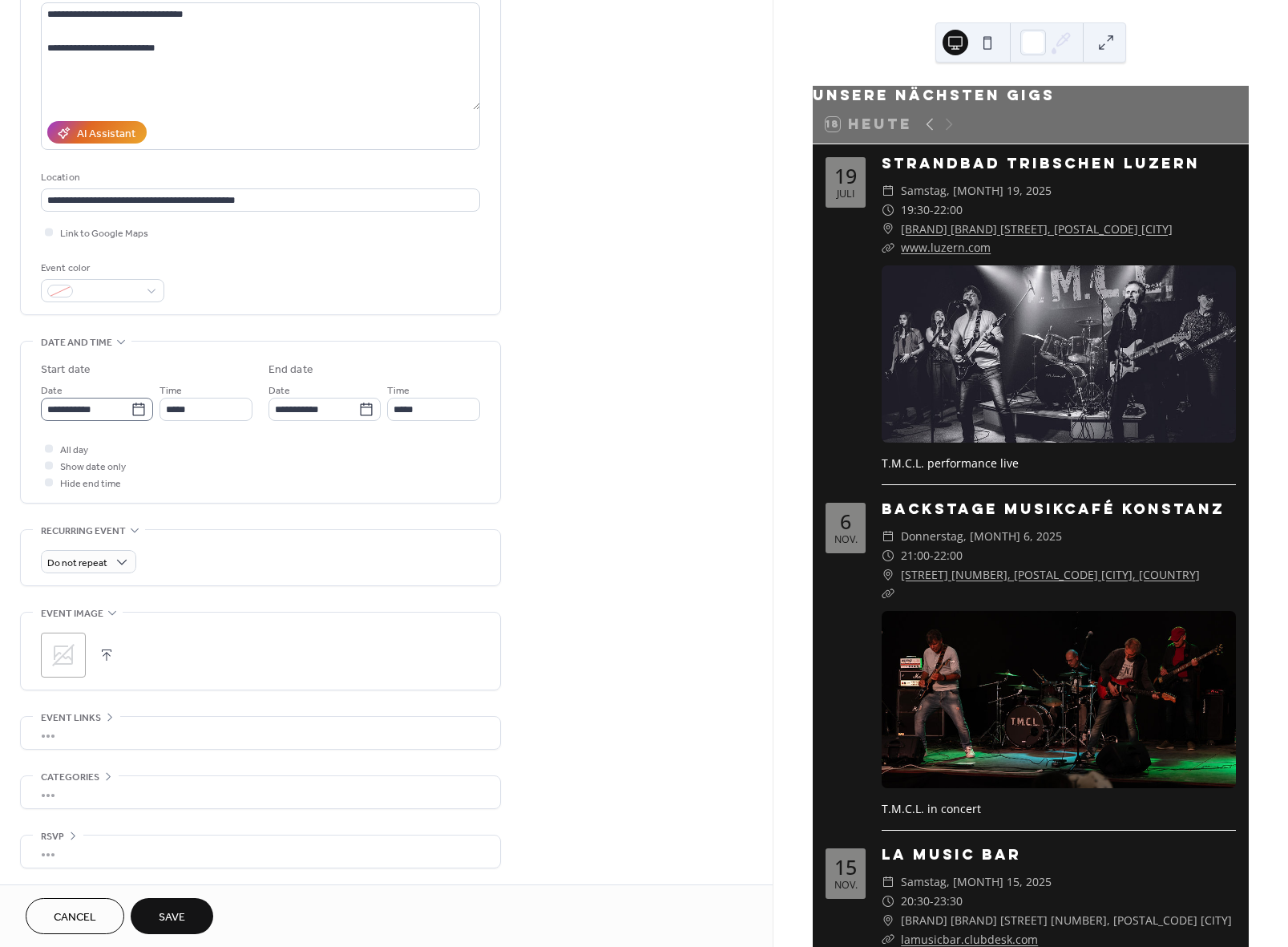 scroll, scrollTop: 186, scrollLeft: 0, axis: vertical 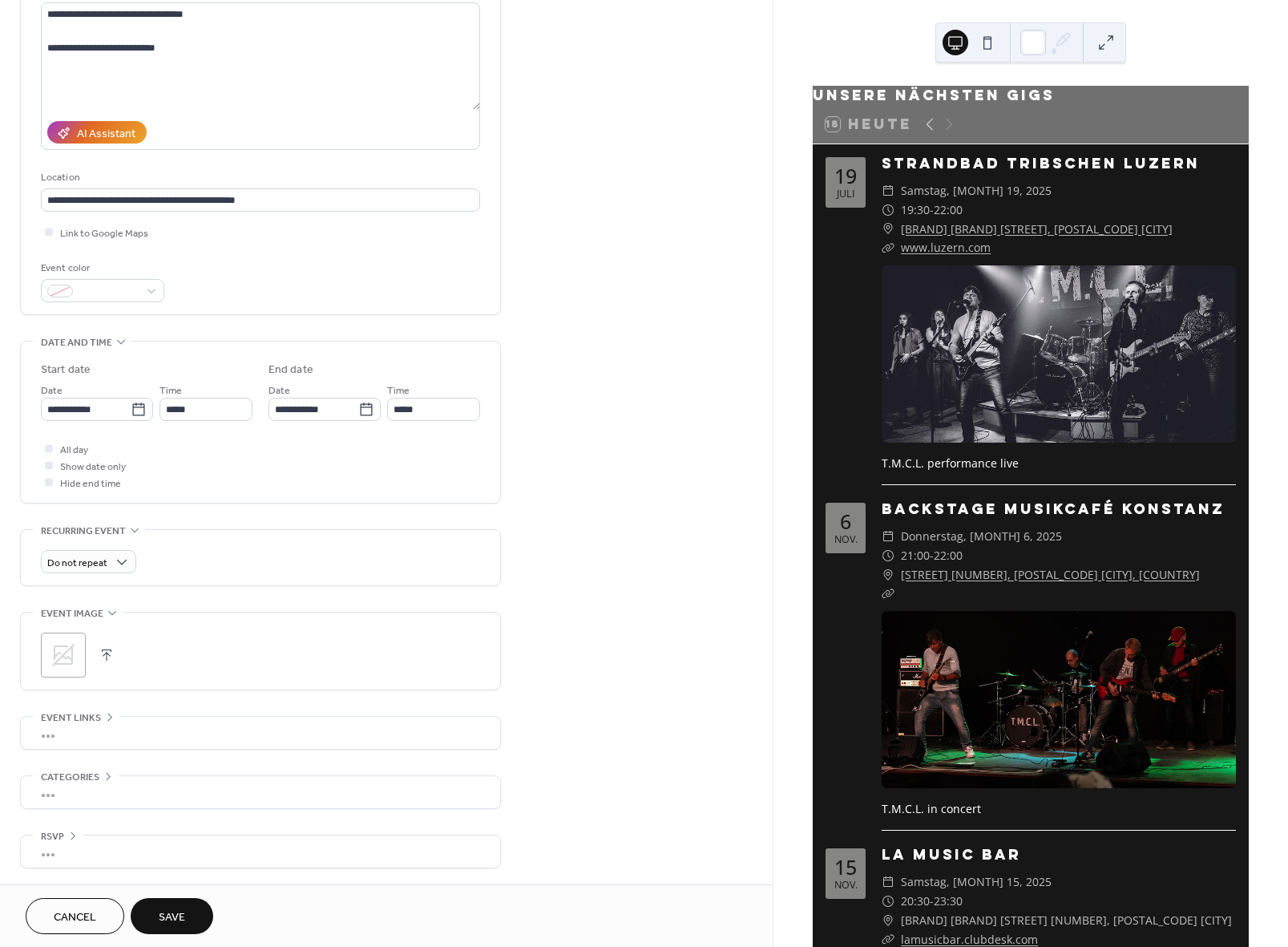 click on "•••" at bounding box center (260, 733) 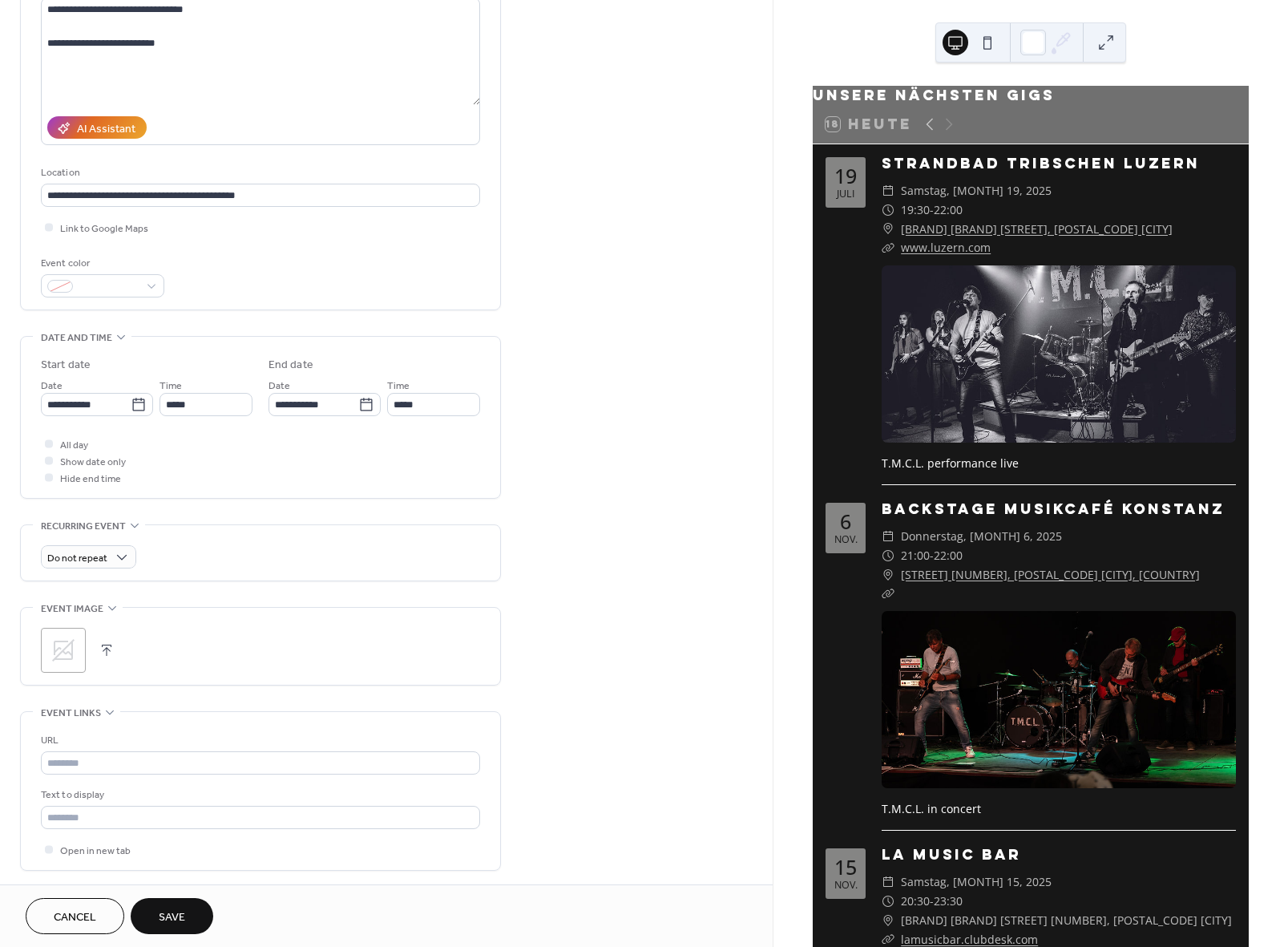 scroll, scrollTop: 184, scrollLeft: 0, axis: vertical 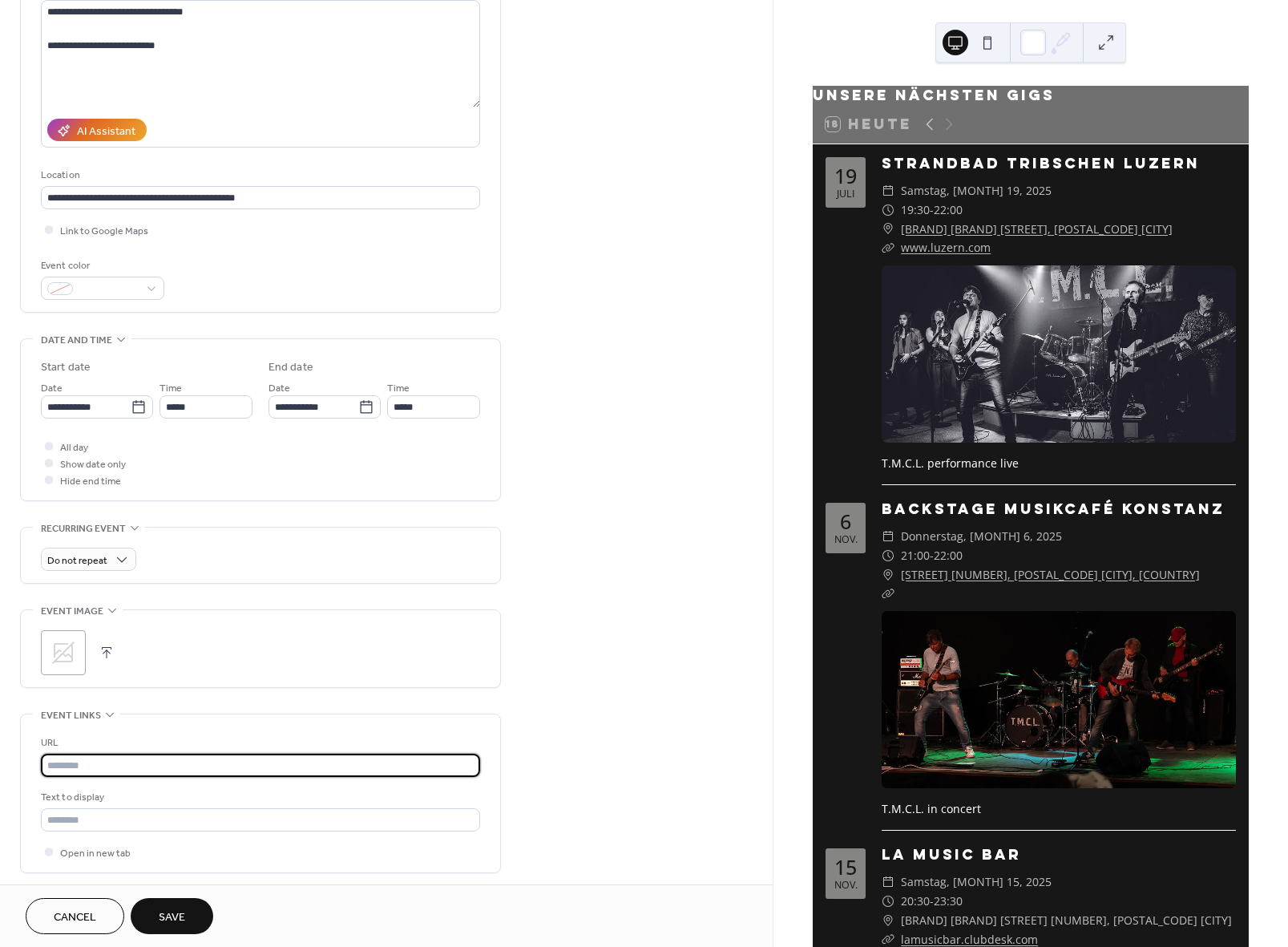 click at bounding box center (260, 765) 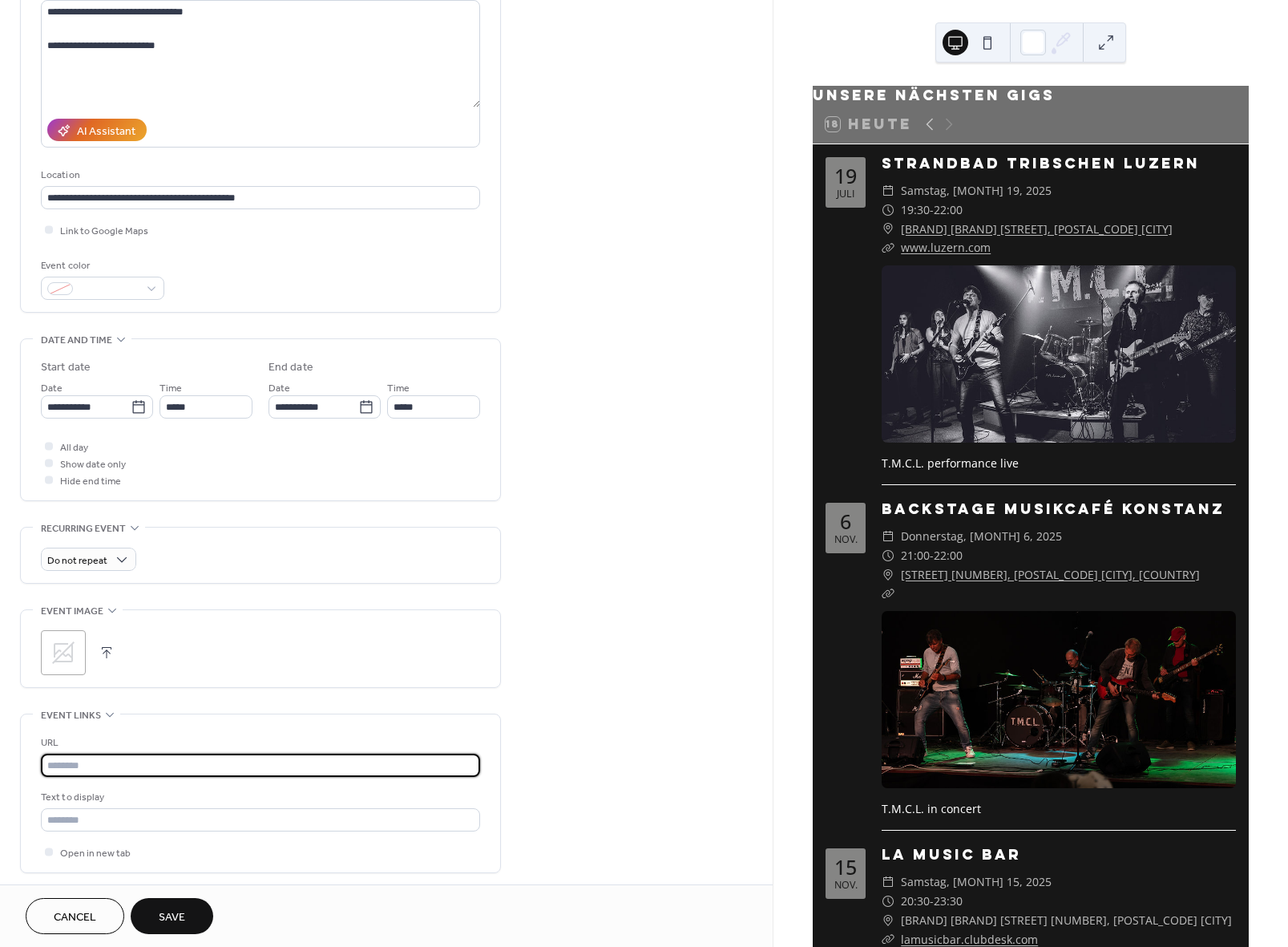 paste on "**********" 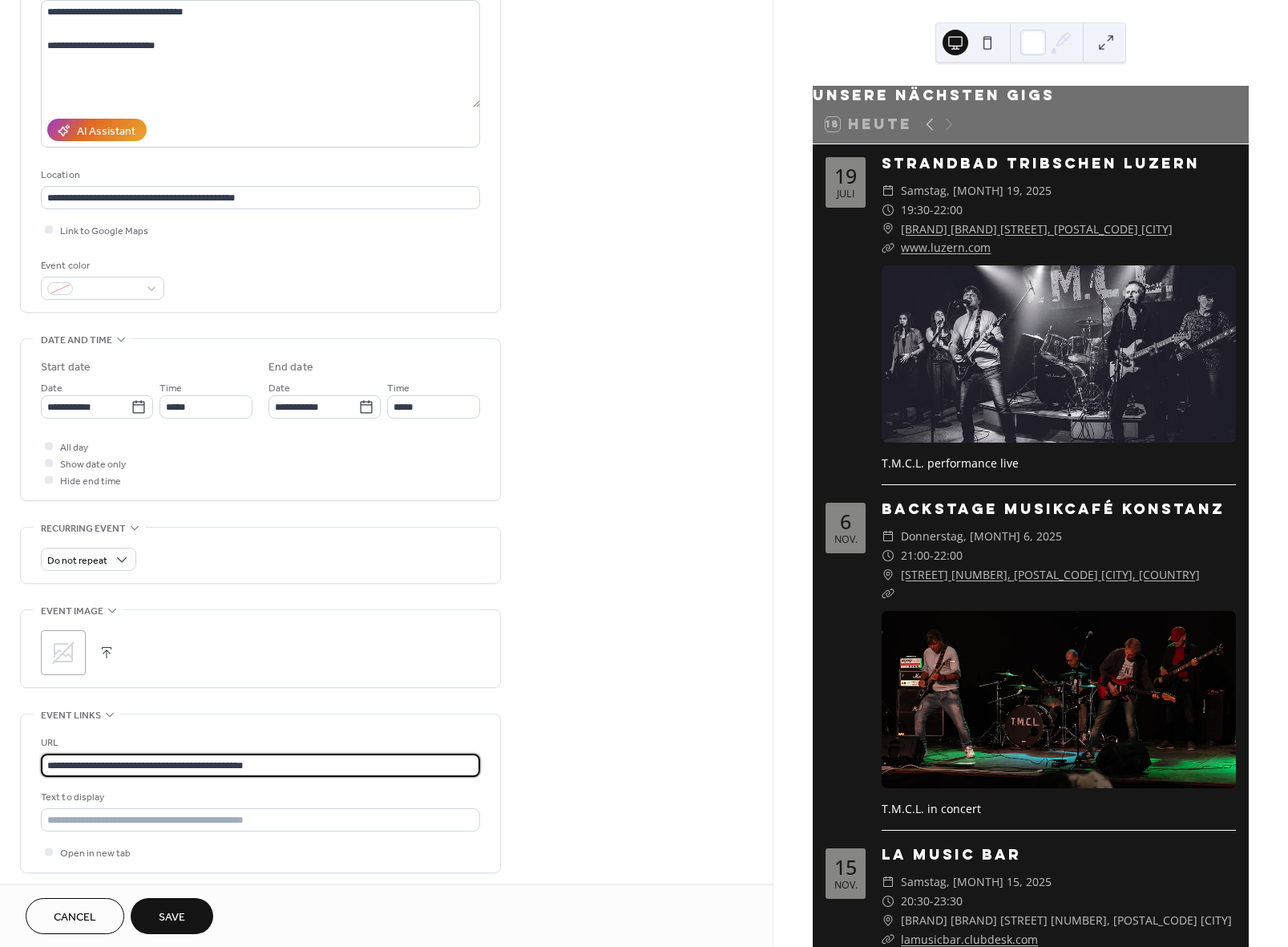 type on "**********" 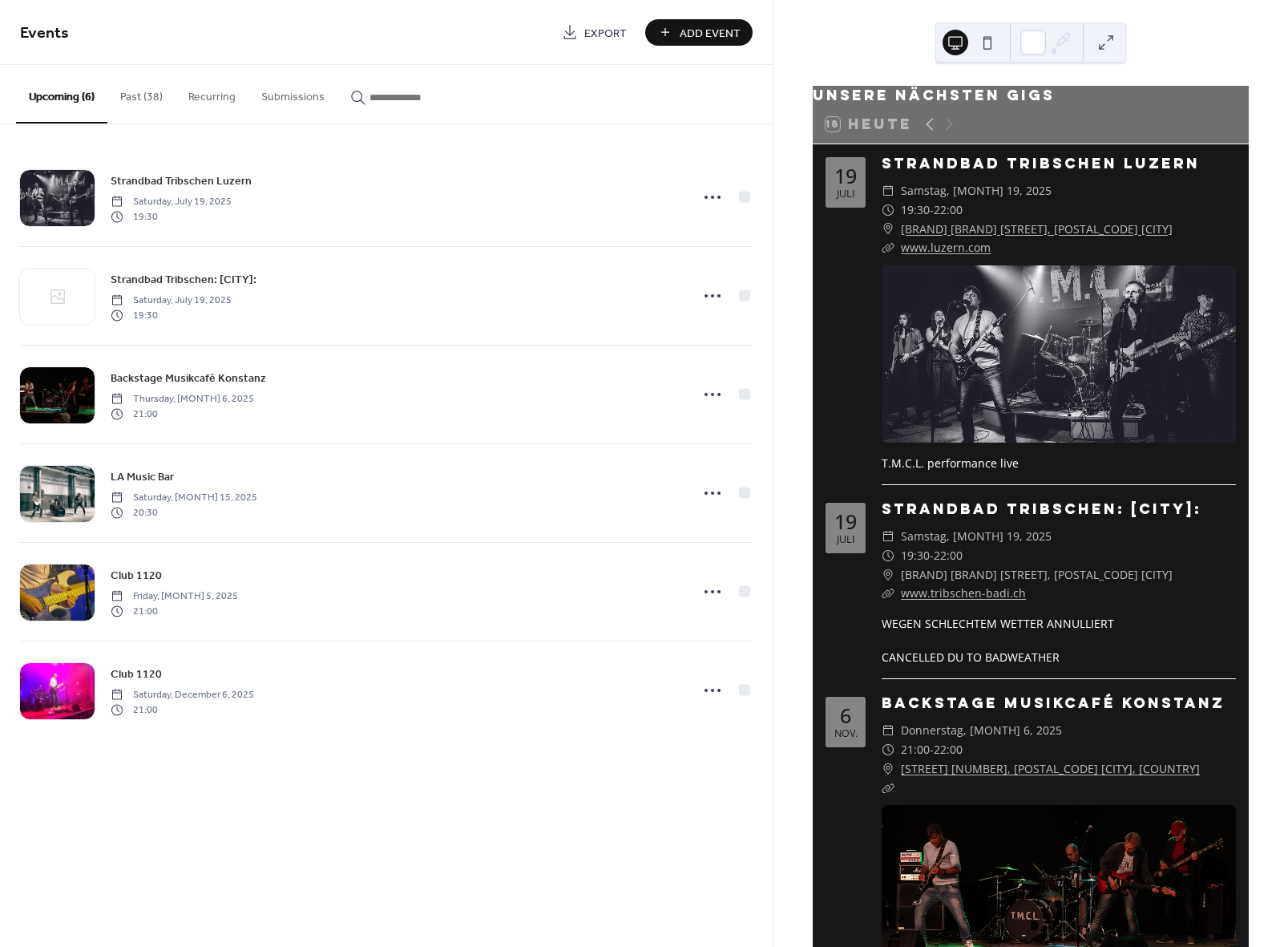 scroll, scrollTop: 34, scrollLeft: 0, axis: vertical 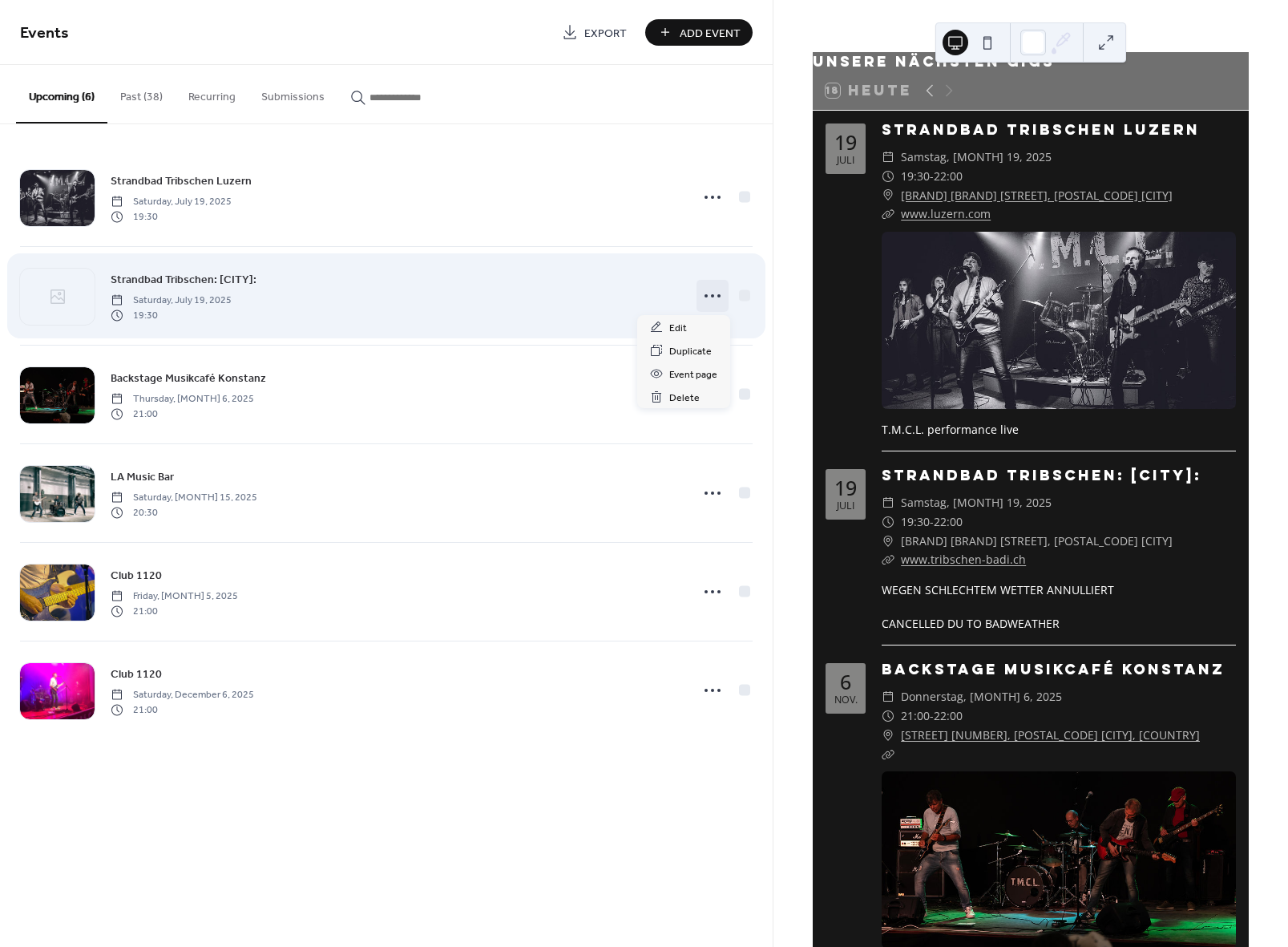 click 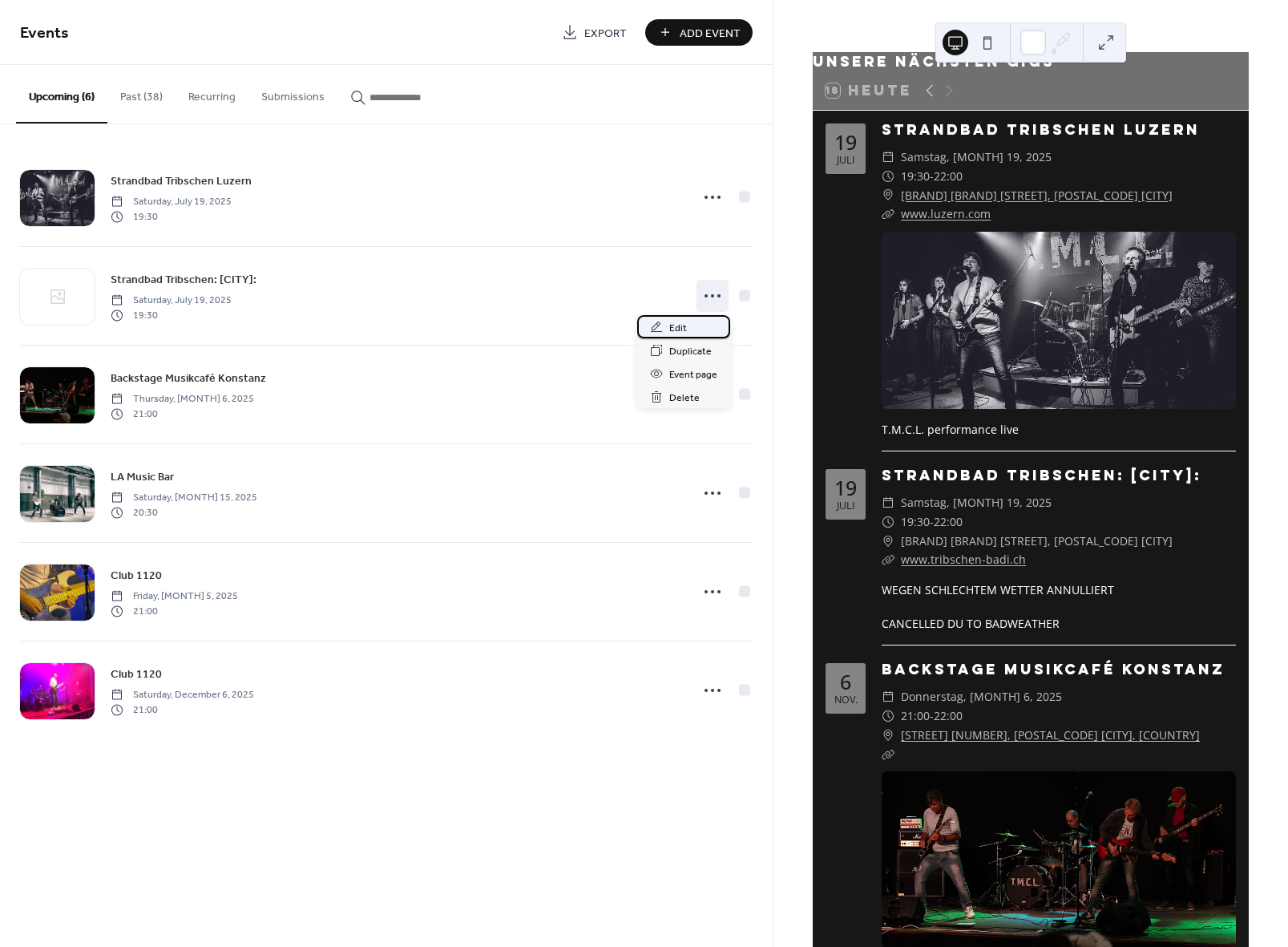 click on "Edit" at bounding box center (678, 328) 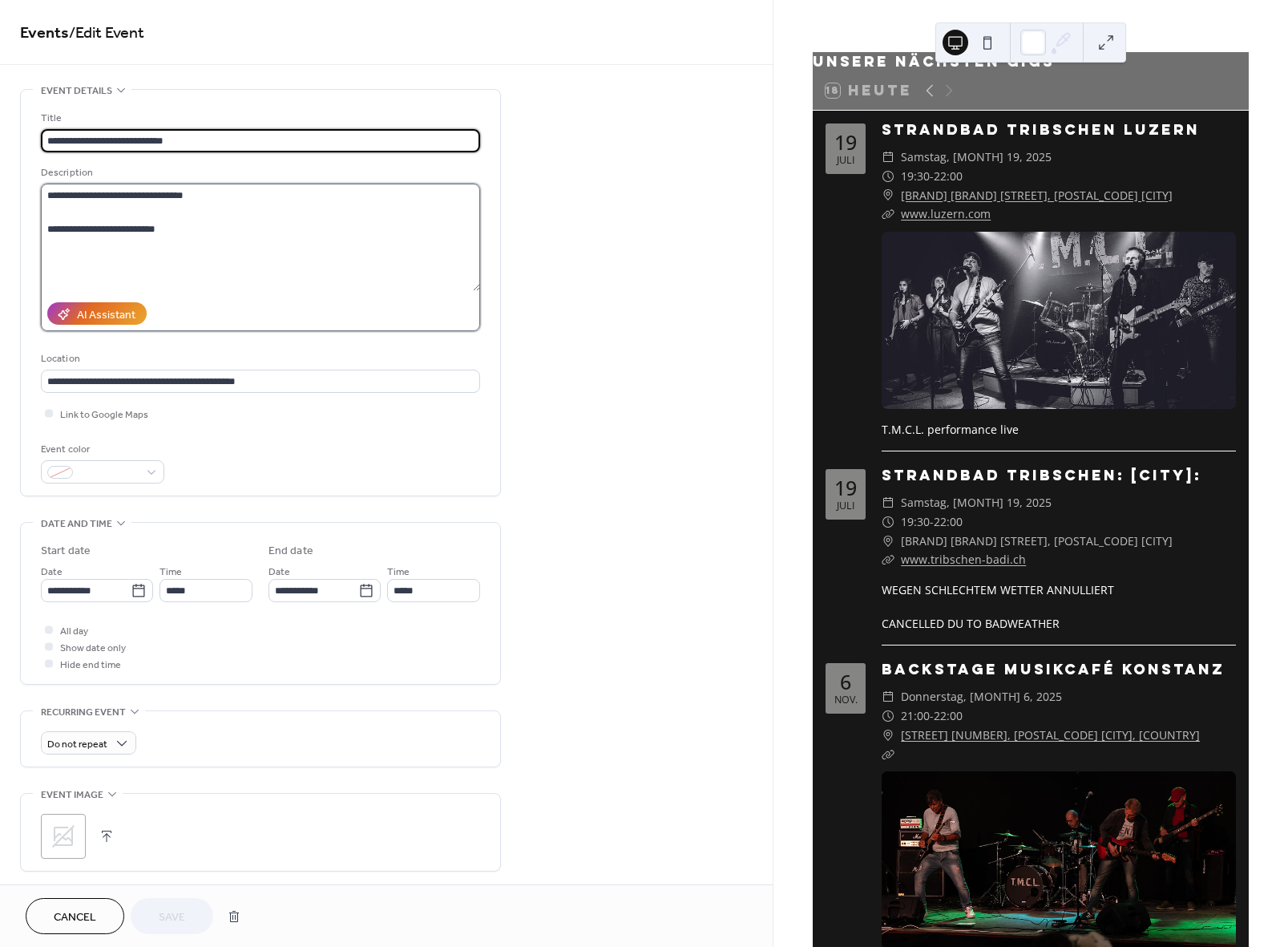 click on "**********" at bounding box center (260, 237) 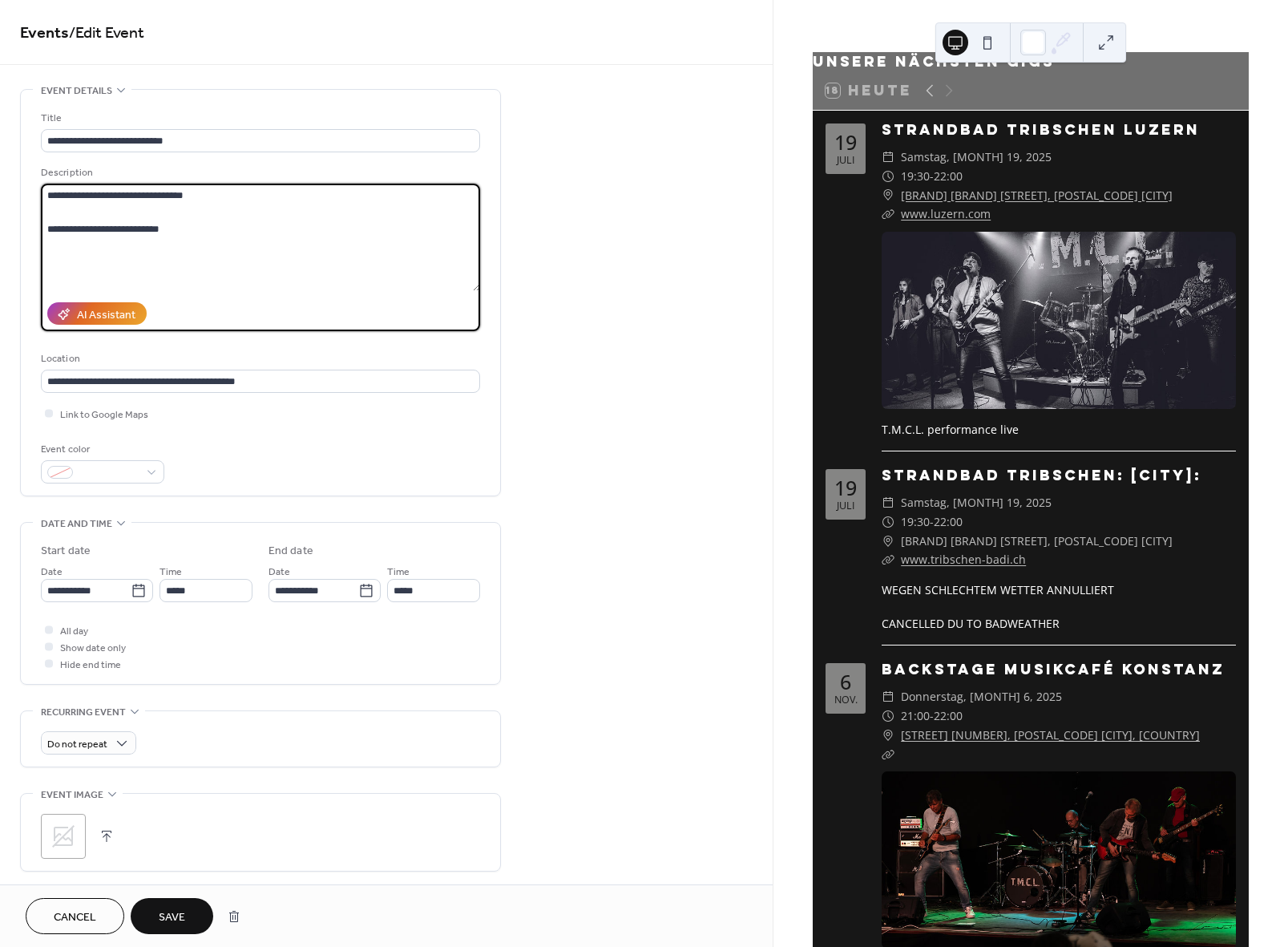 click on "**********" at bounding box center [260, 237] 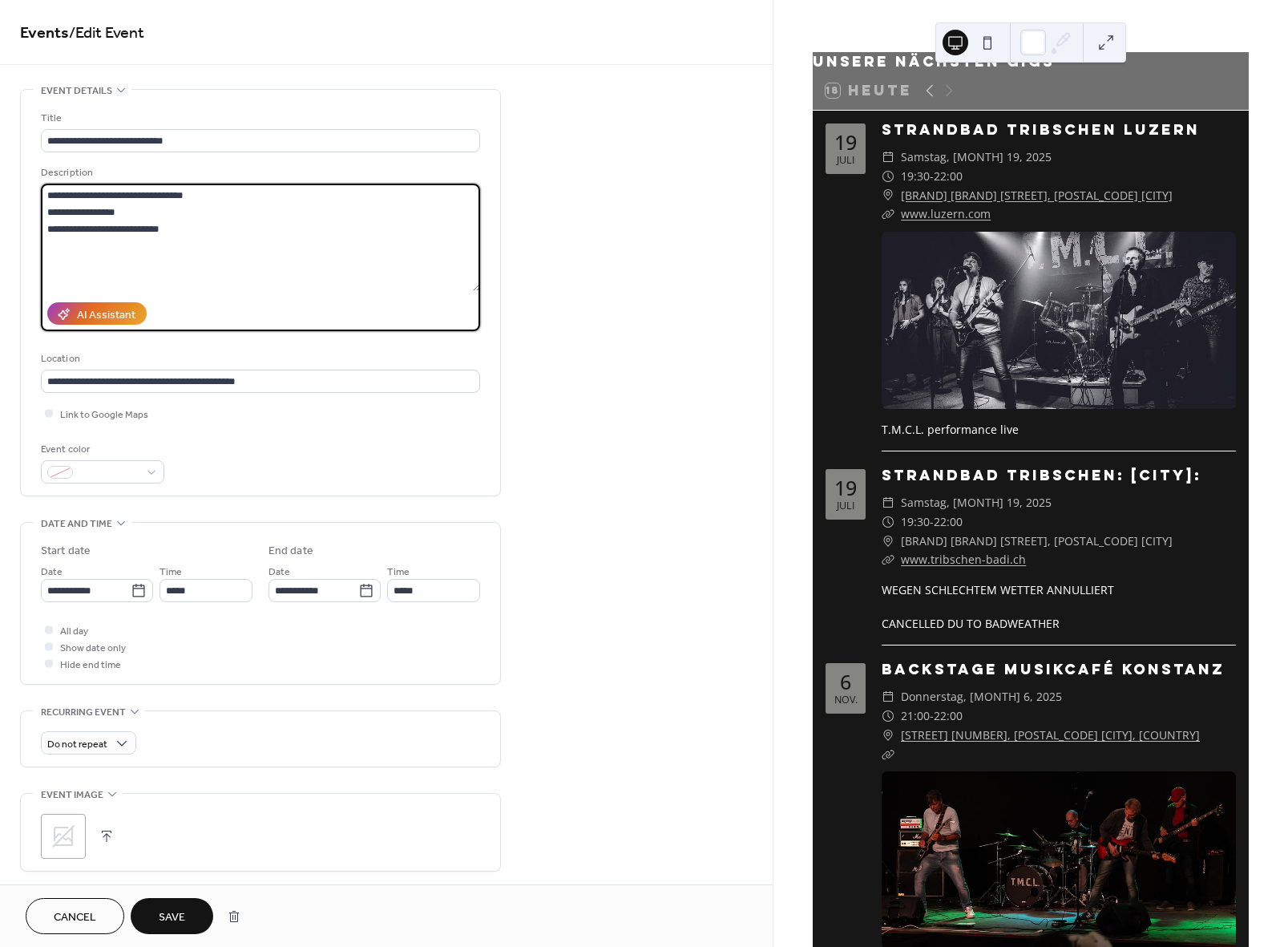 click on "**********" at bounding box center (260, 237) 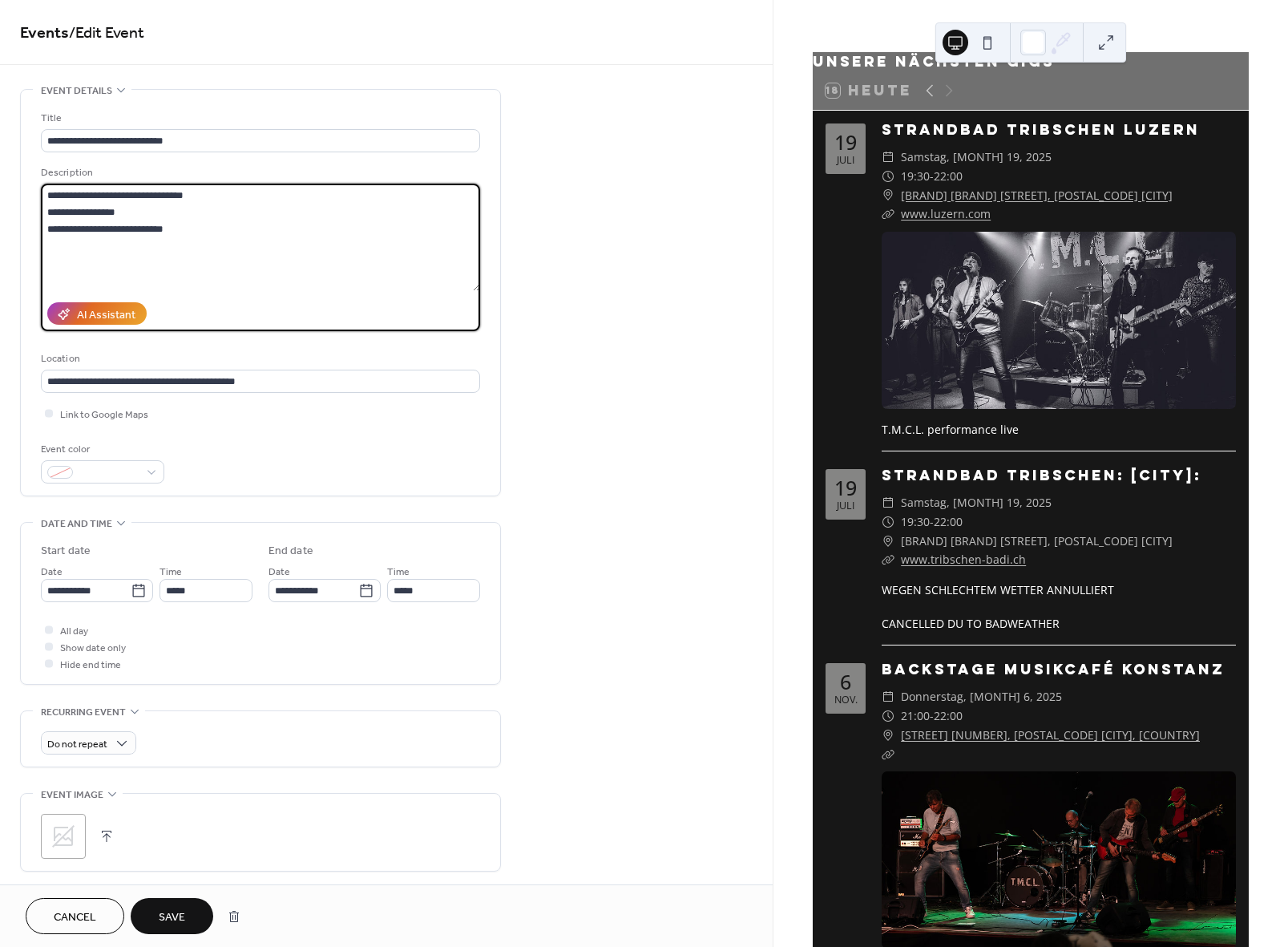 scroll, scrollTop: 1, scrollLeft: 0, axis: vertical 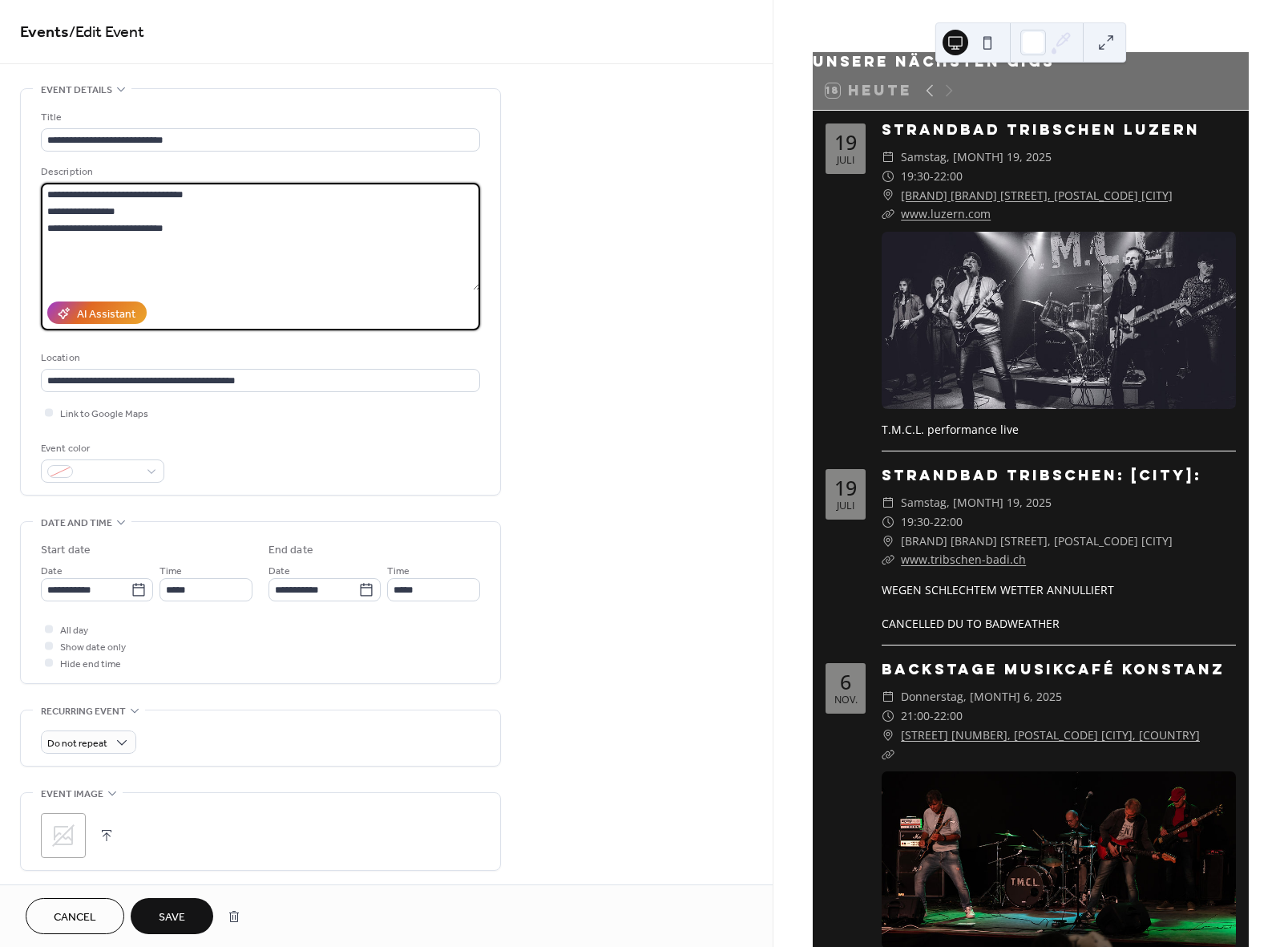 click on "**********" at bounding box center (260, 237) 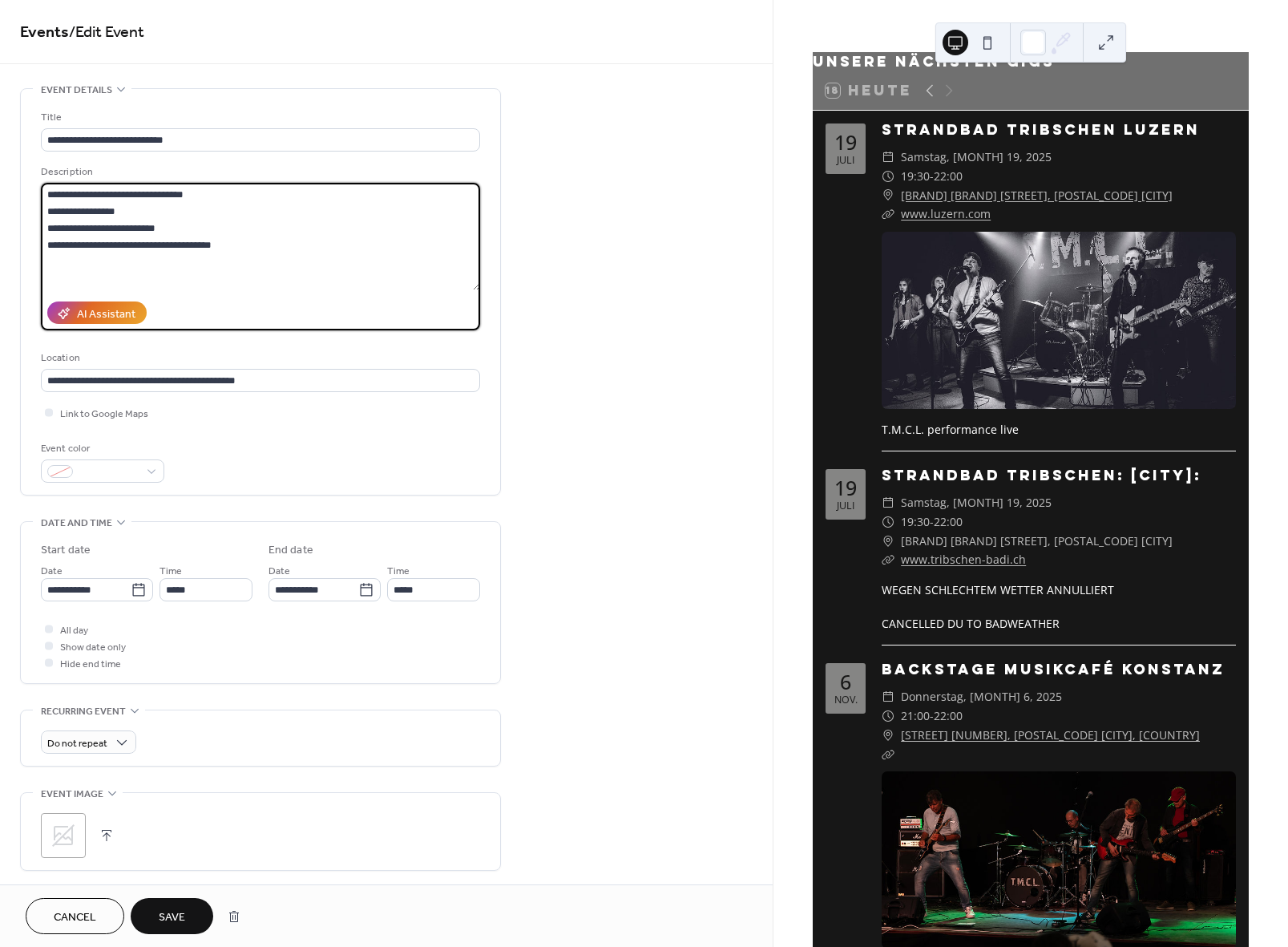 click on "**********" at bounding box center (260, 237) 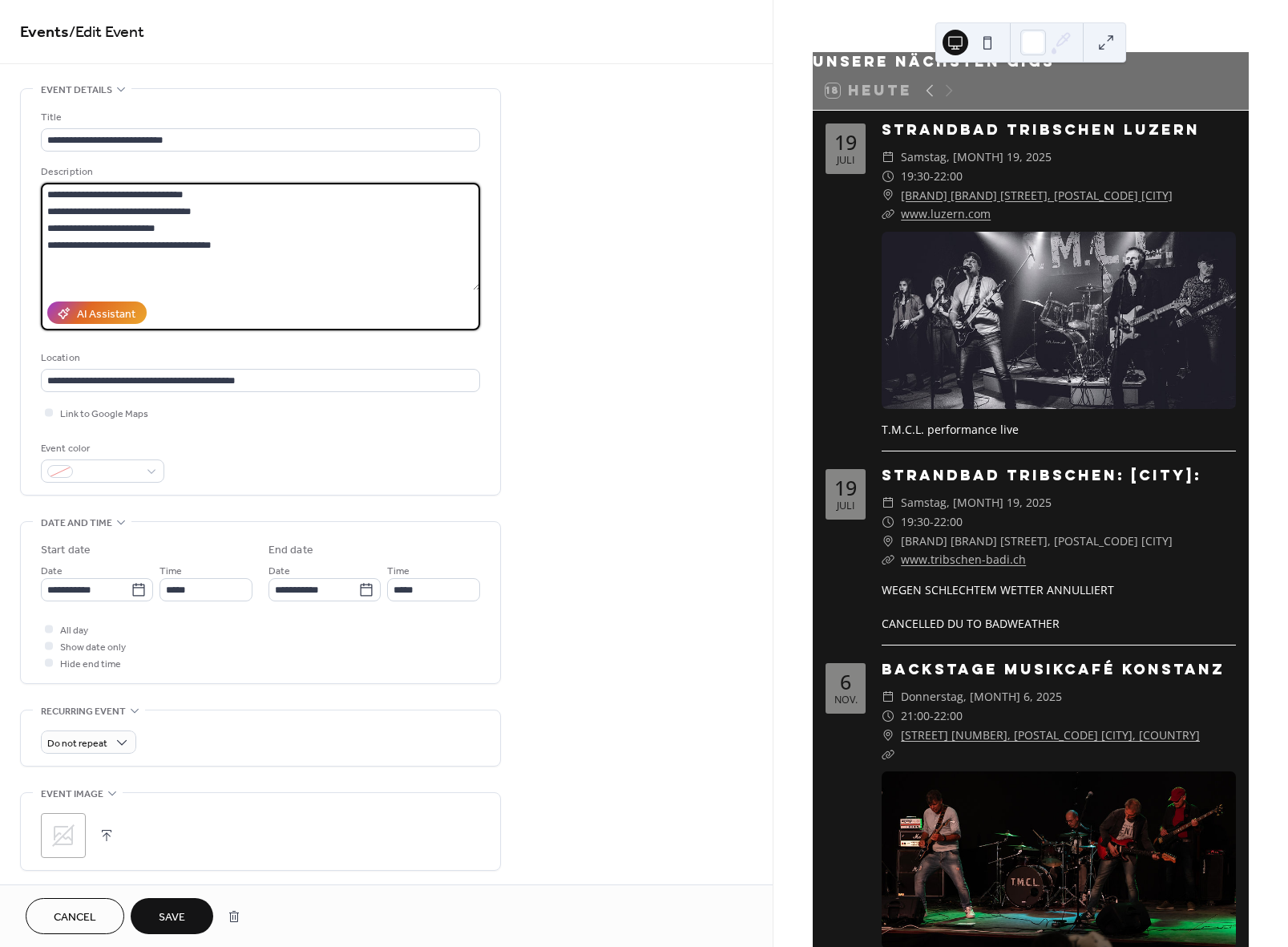type on "**********" 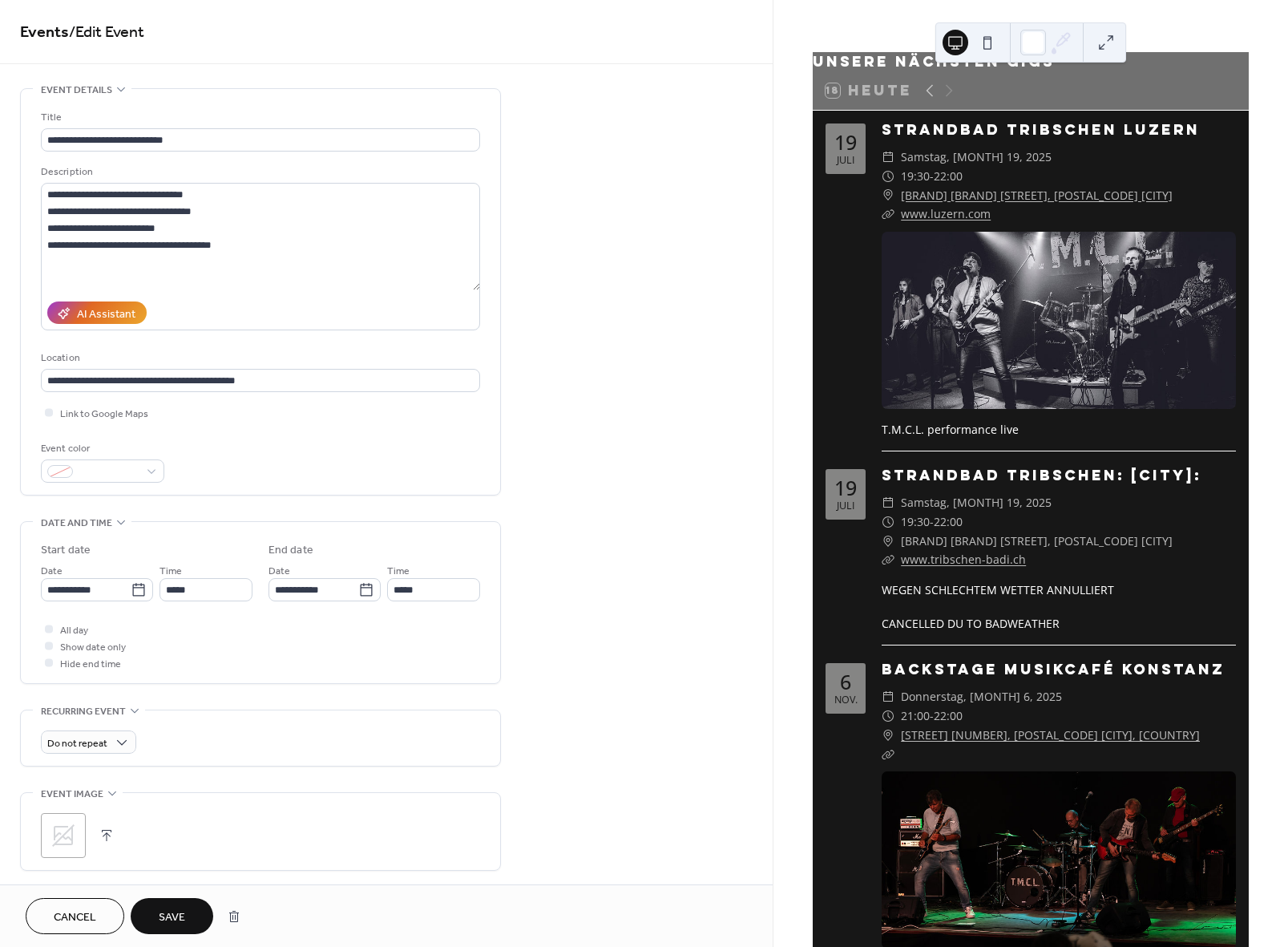 click on "Save" at bounding box center [172, 917] 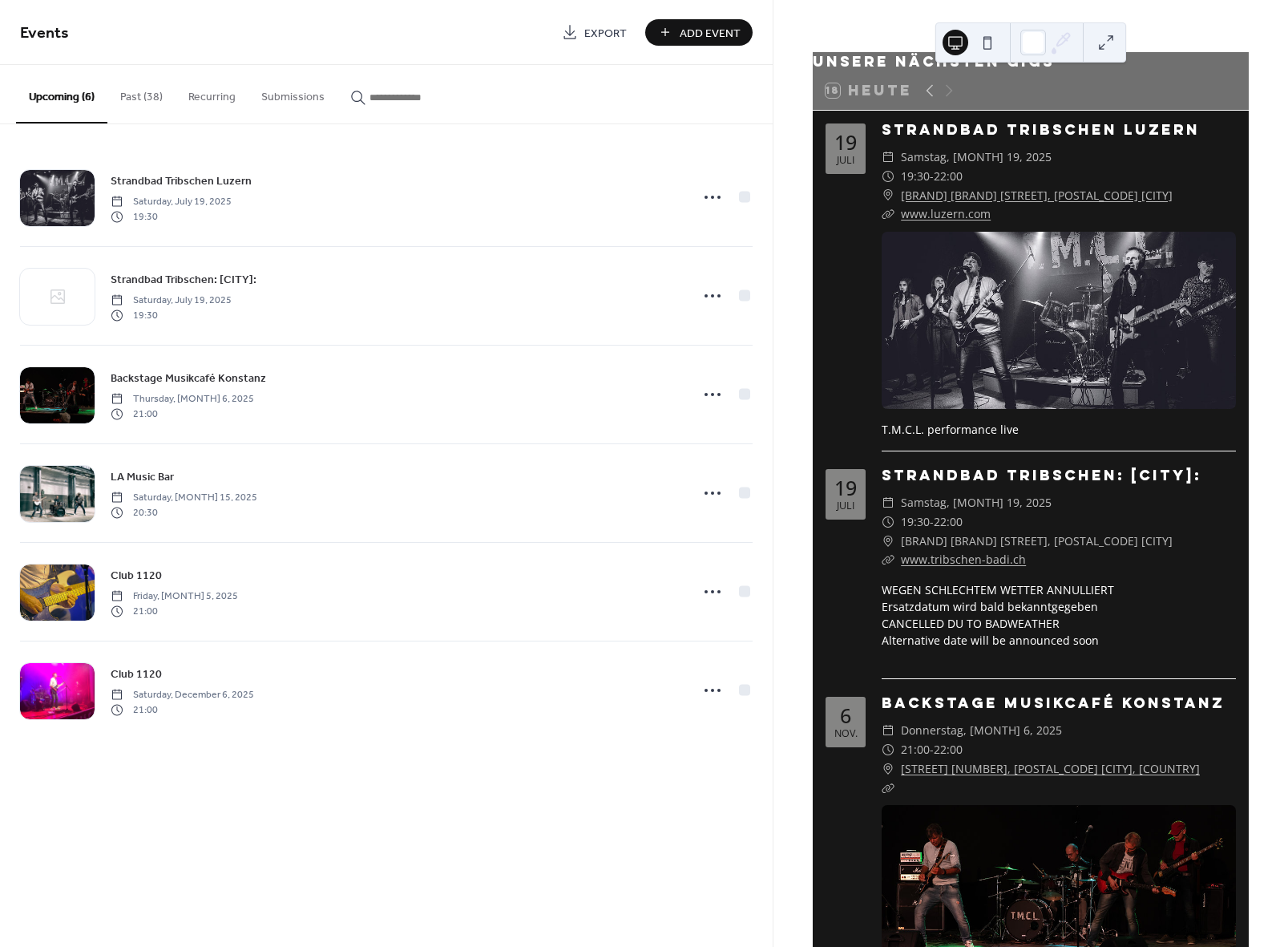 scroll, scrollTop: 33, scrollLeft: 0, axis: vertical 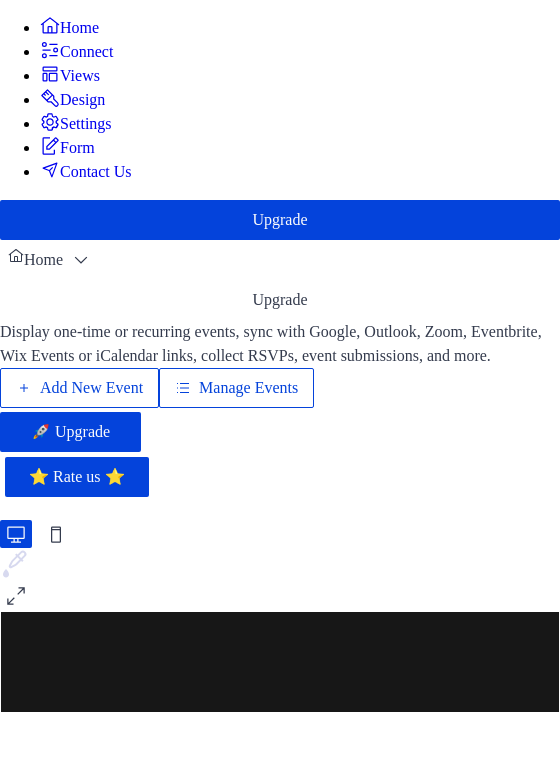 click on "Manage Events" at bounding box center (248, 388) 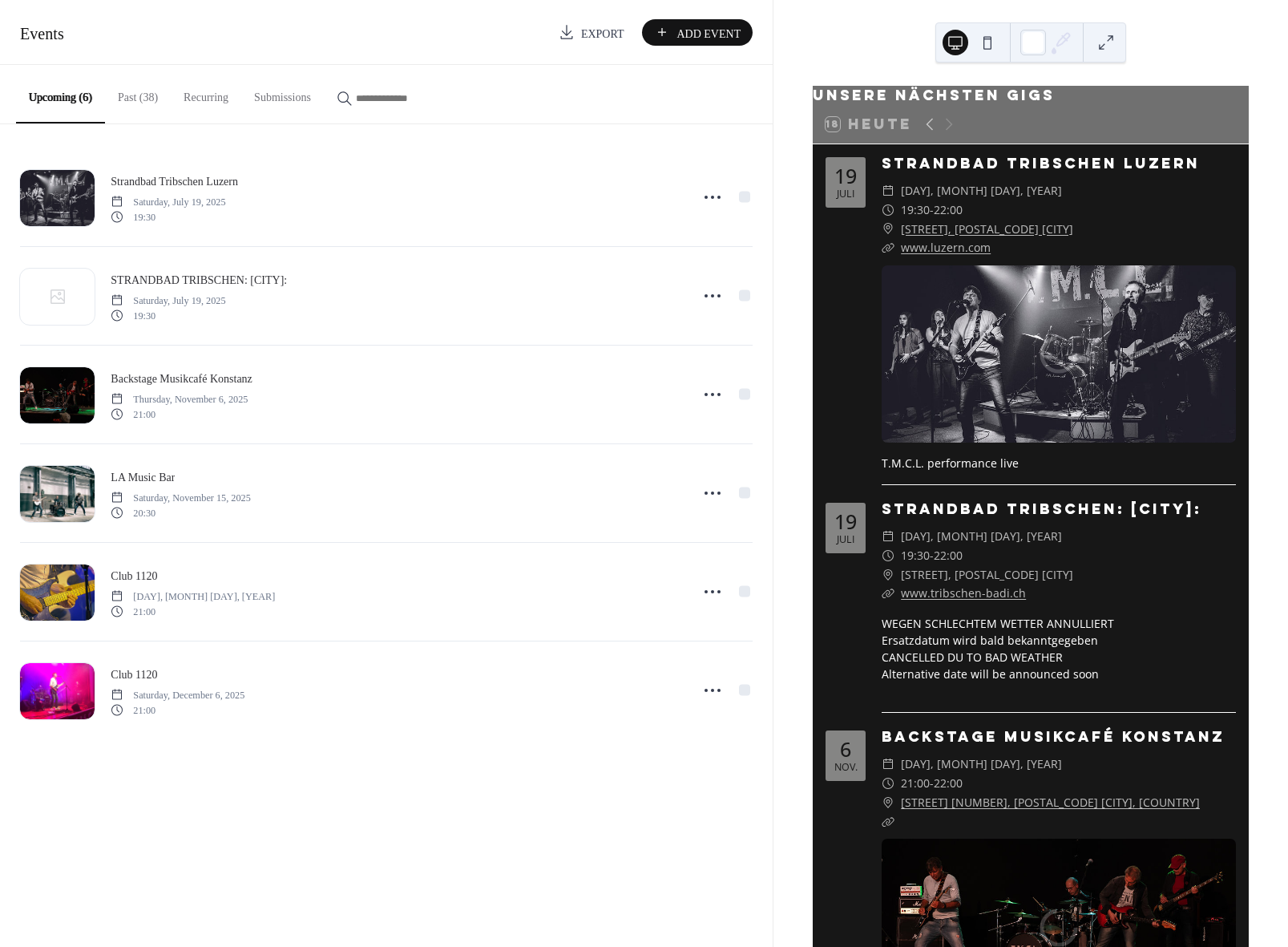 scroll, scrollTop: 0, scrollLeft: 0, axis: both 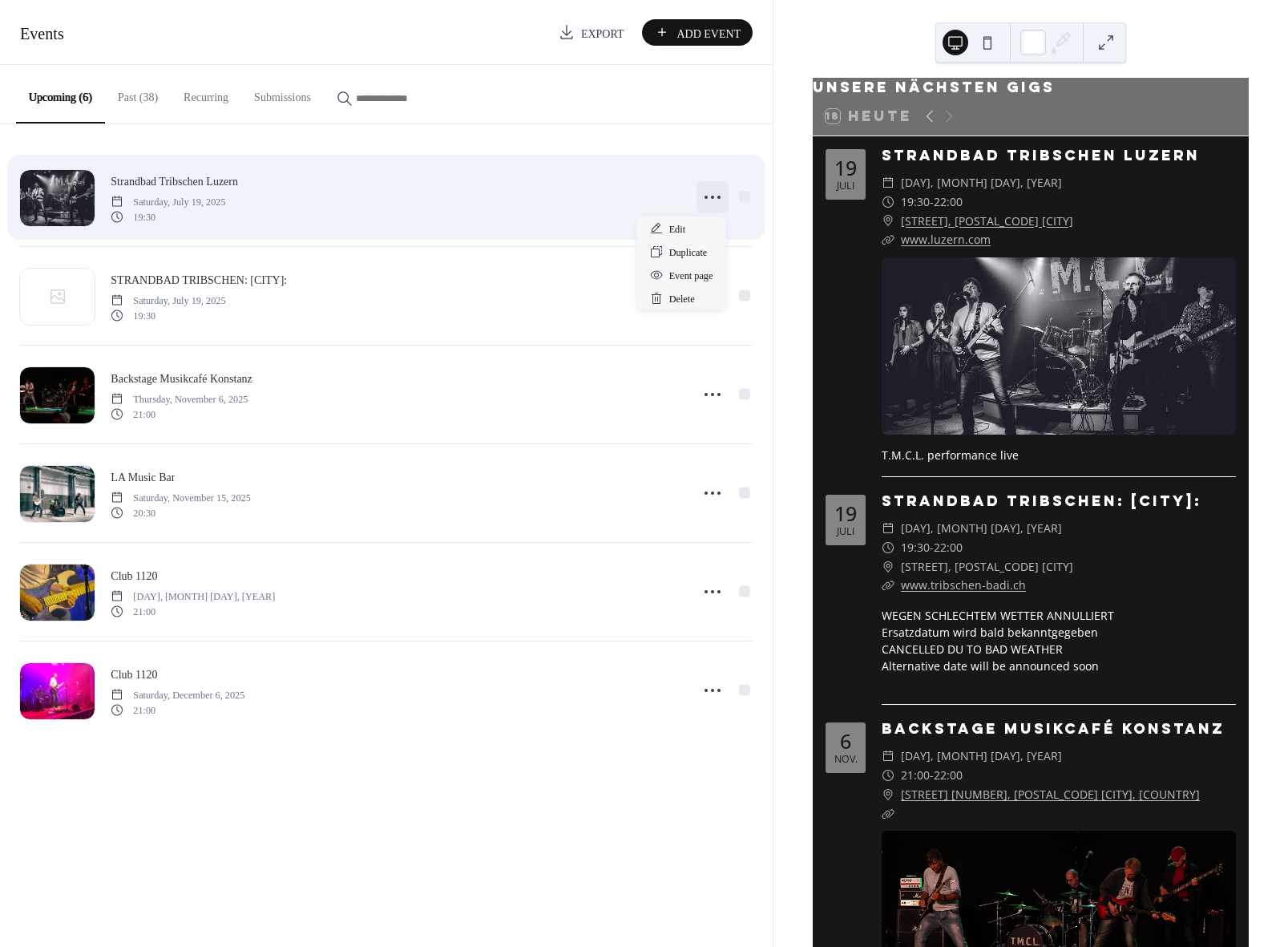 click 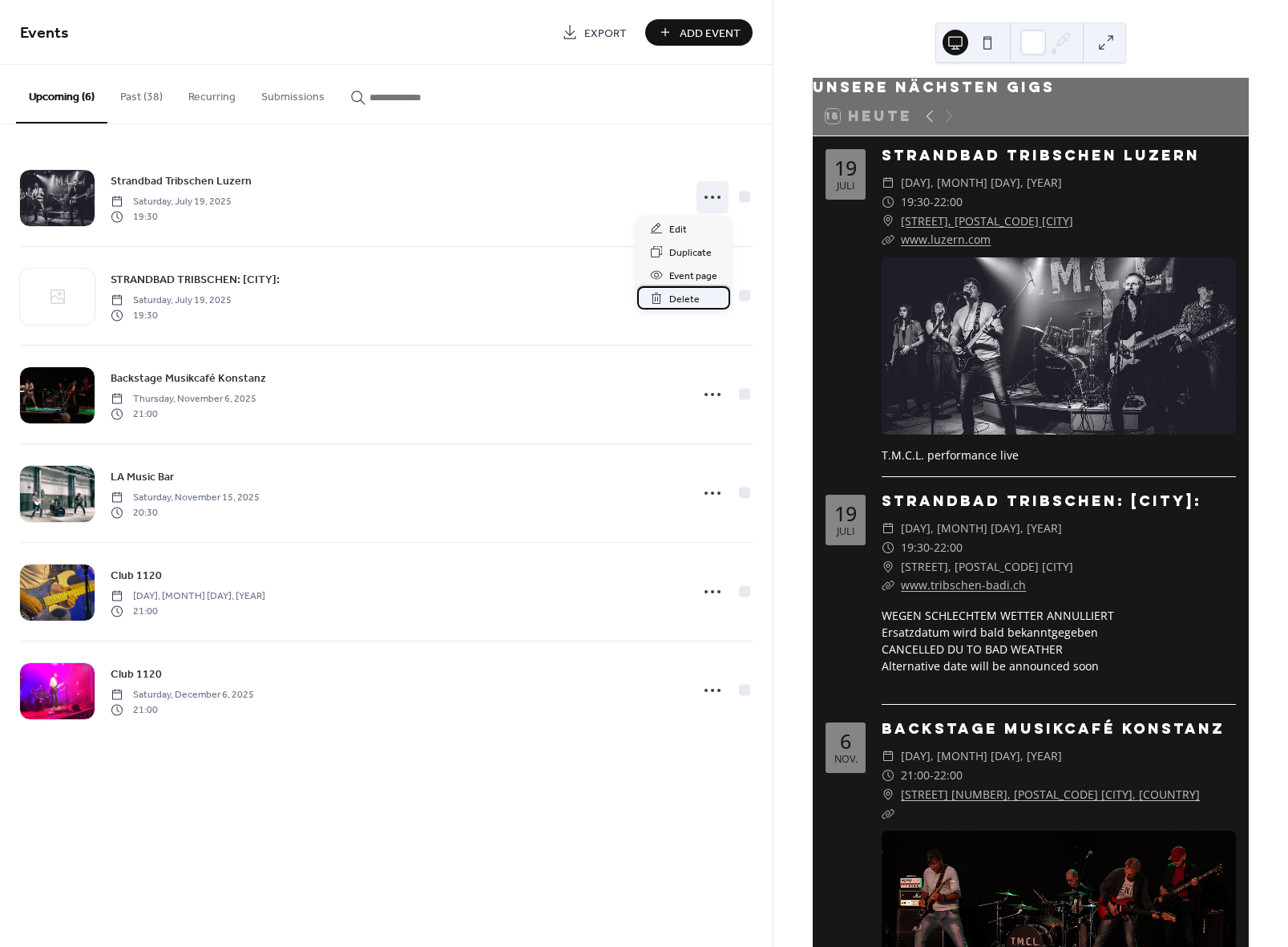 click on "Delete" at bounding box center [684, 299] 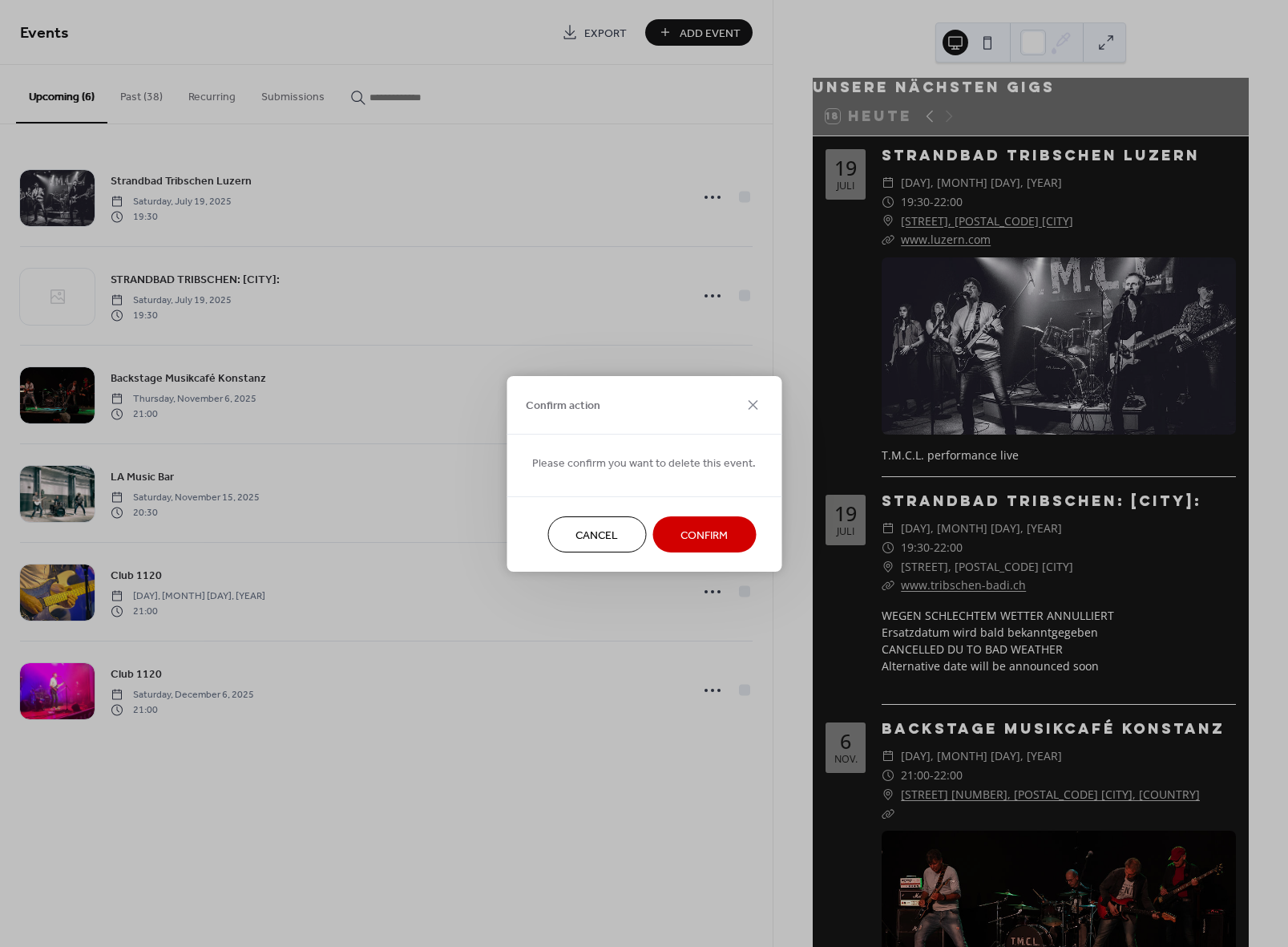 click on "Confirm" at bounding box center (704, 535) 